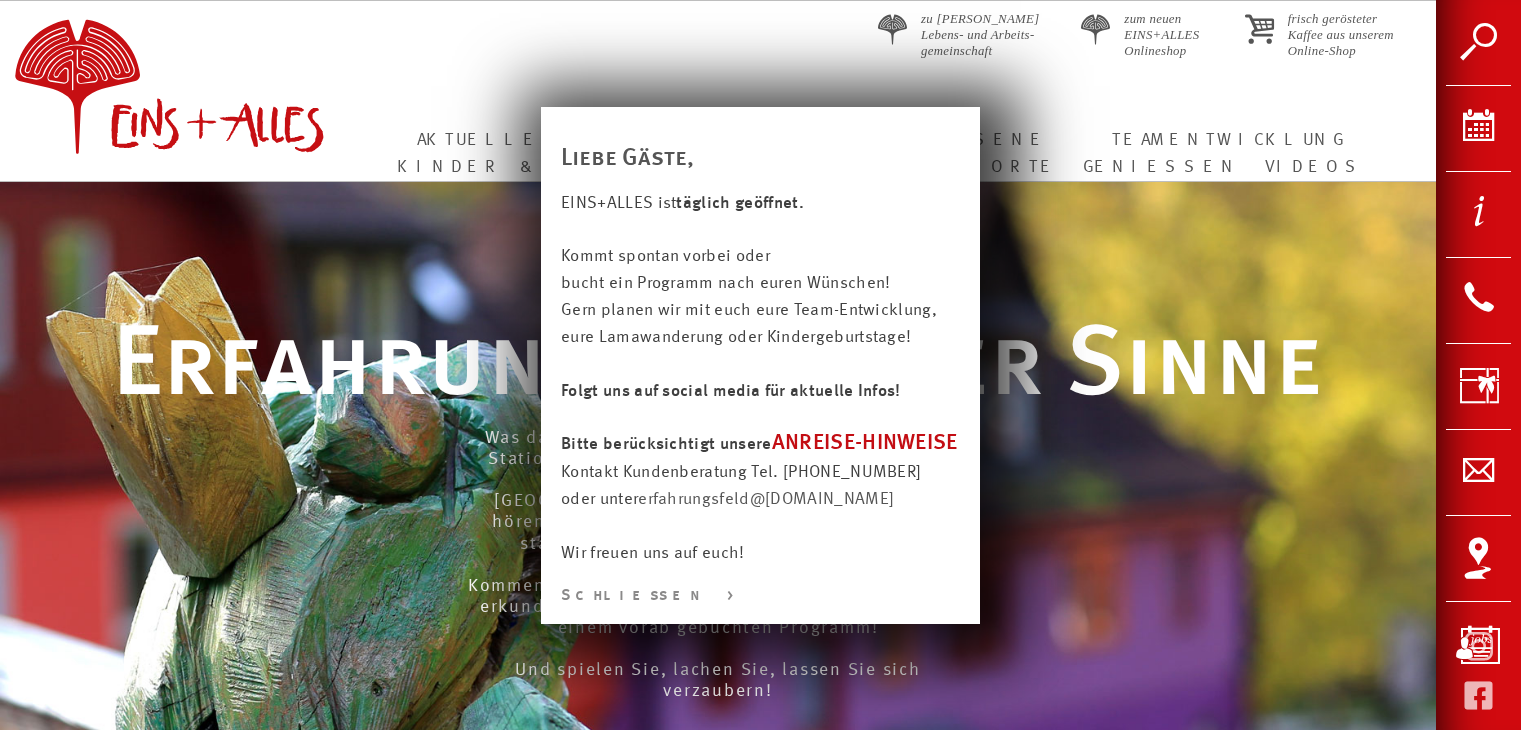 scroll, scrollTop: 0, scrollLeft: 0, axis: both 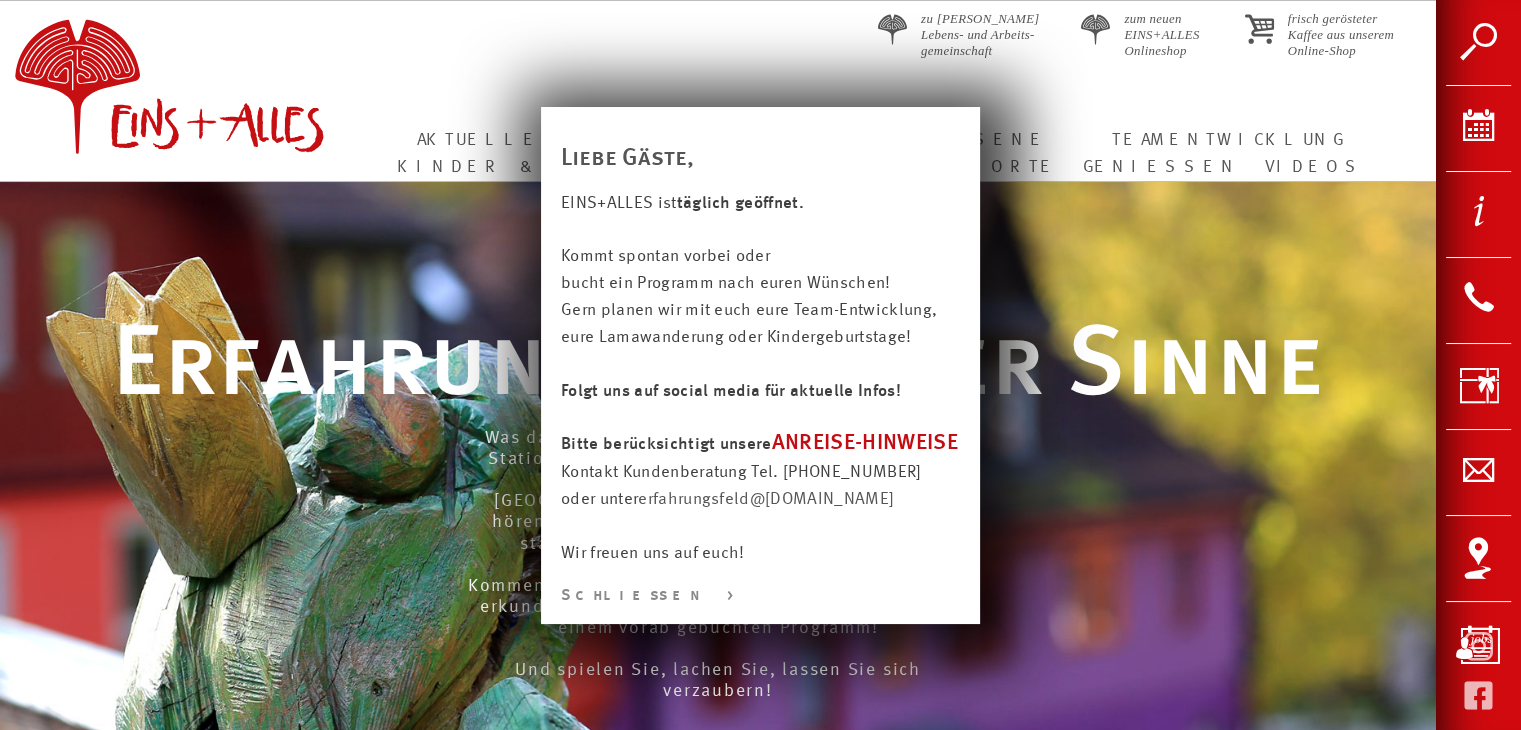 click at bounding box center [760, 865] 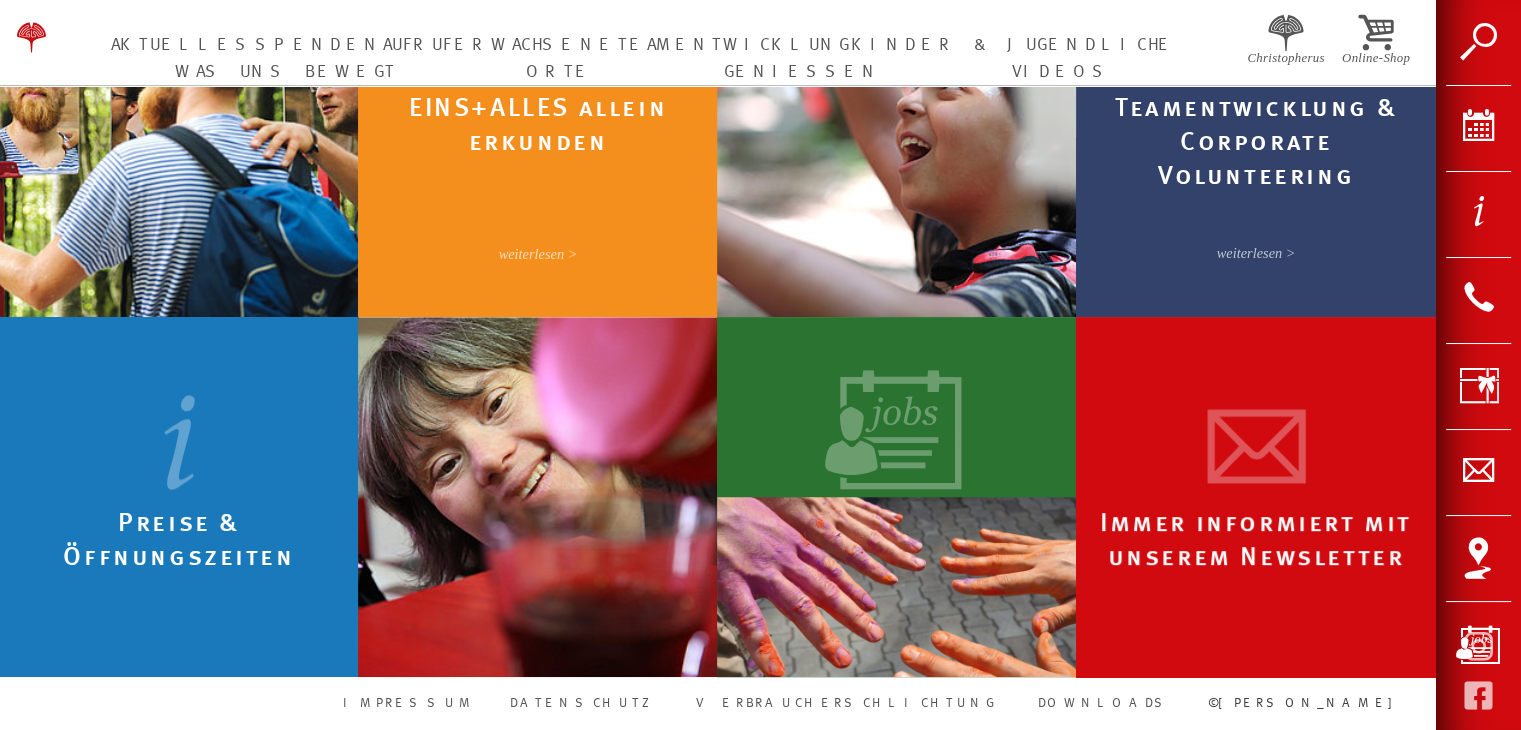 scroll, scrollTop: 800, scrollLeft: 0, axis: vertical 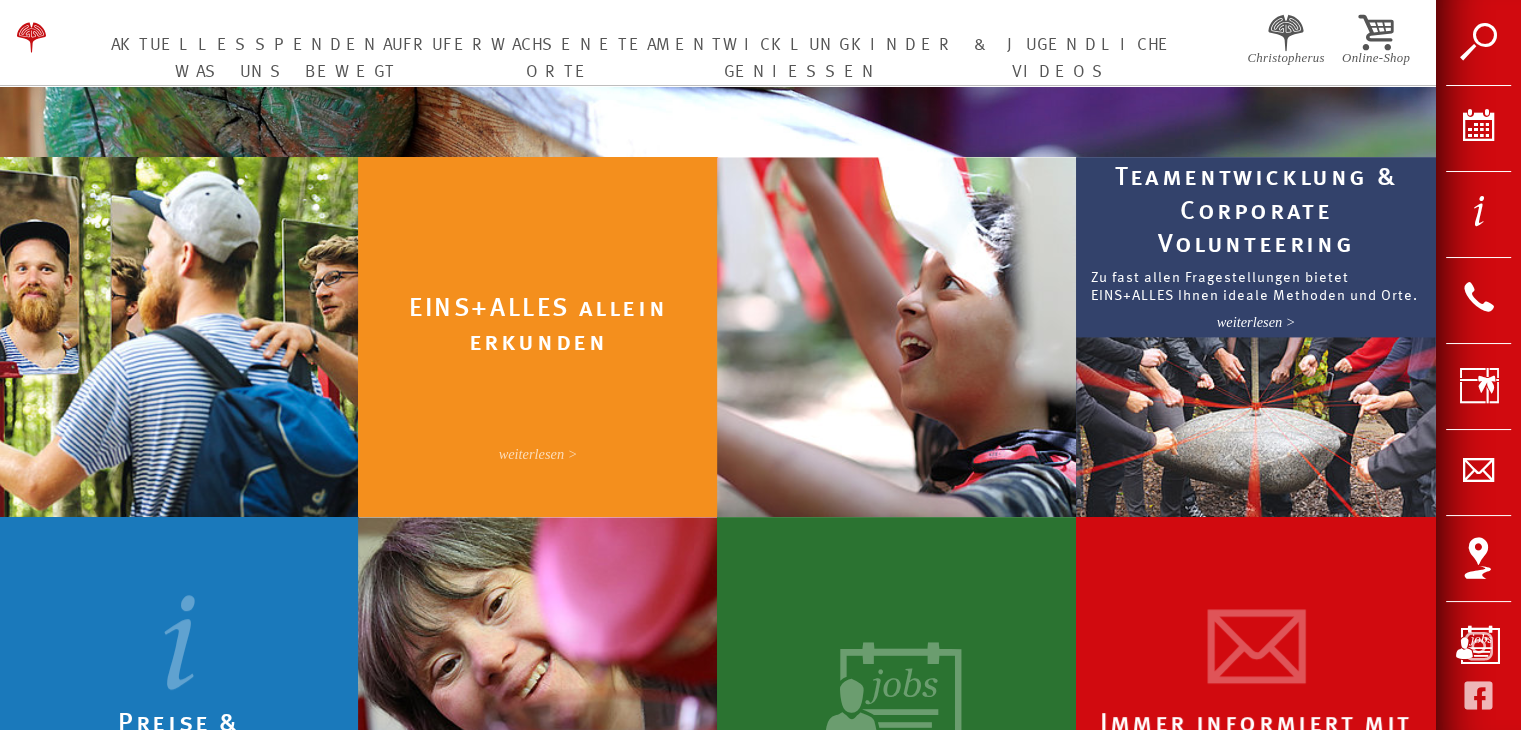click at bounding box center (1256, 427) 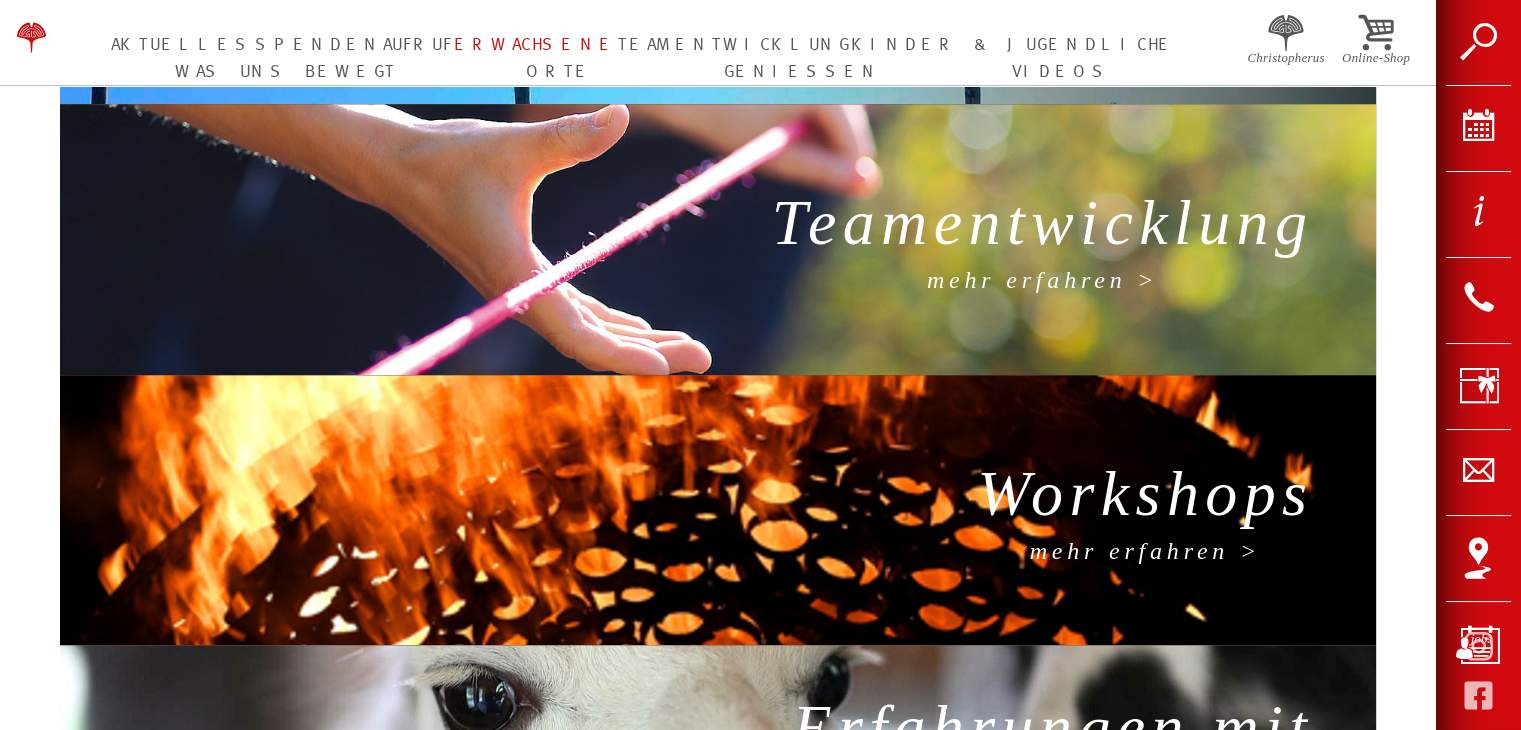 scroll, scrollTop: 1500, scrollLeft: 0, axis: vertical 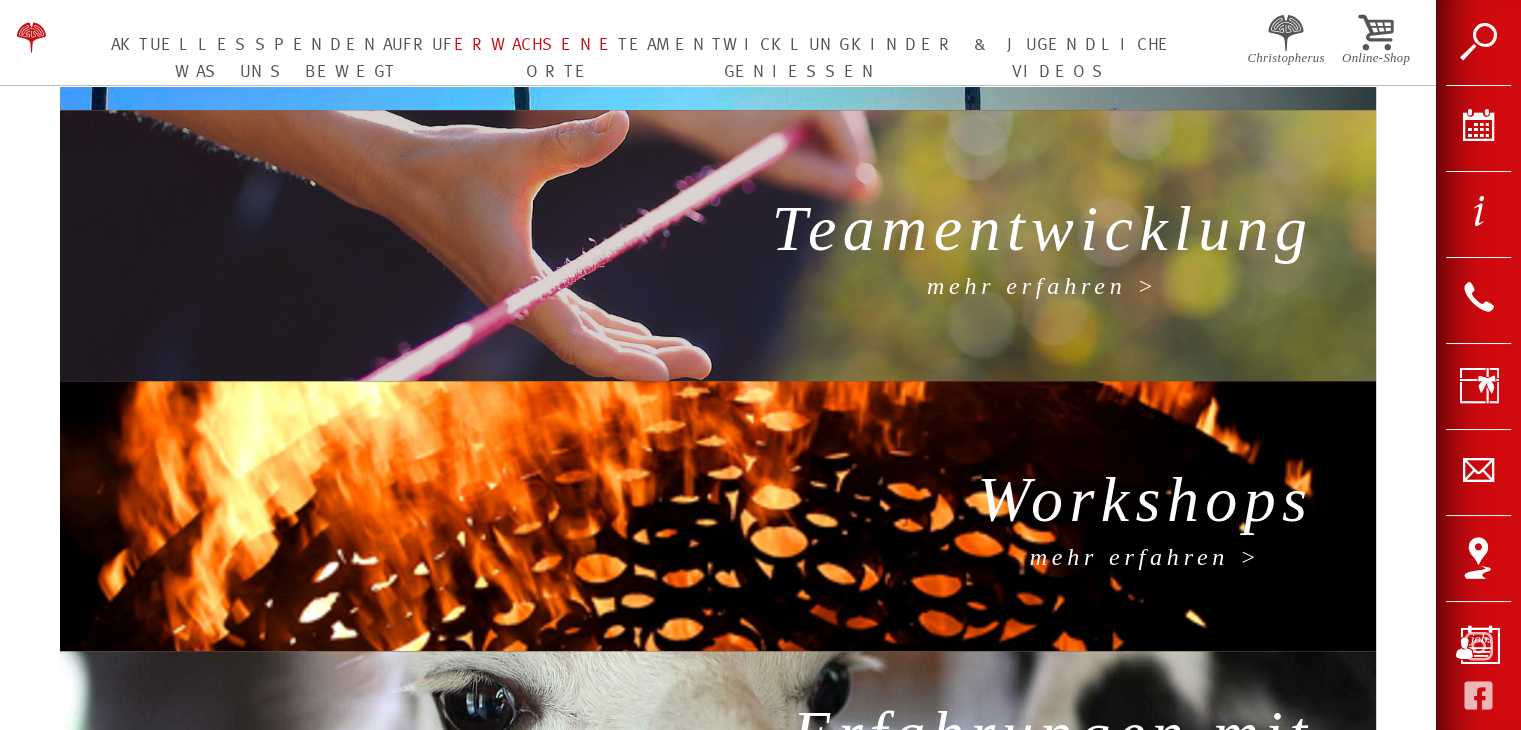 click on "mehr erfahren >" at bounding box center (1043, 286) 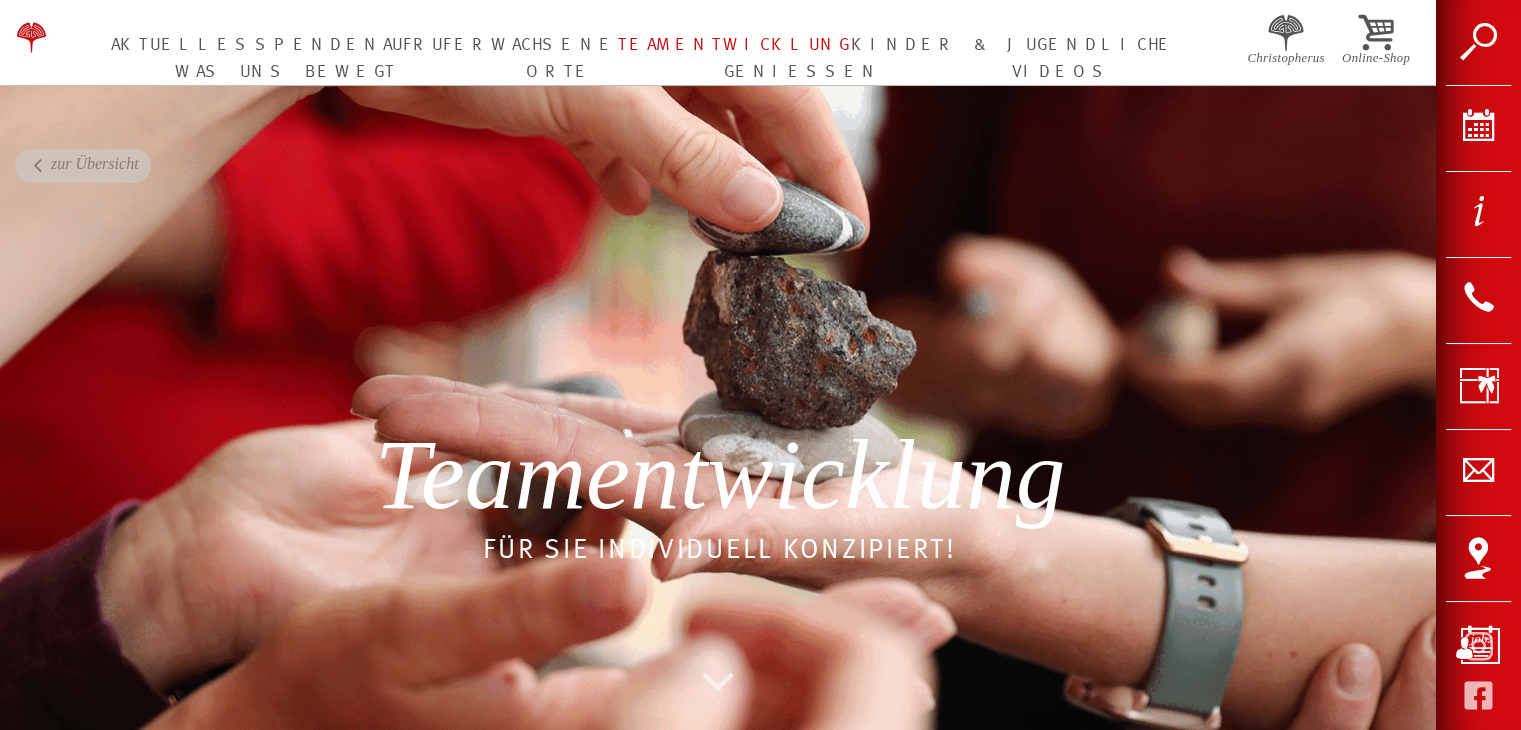 scroll, scrollTop: 0, scrollLeft: 0, axis: both 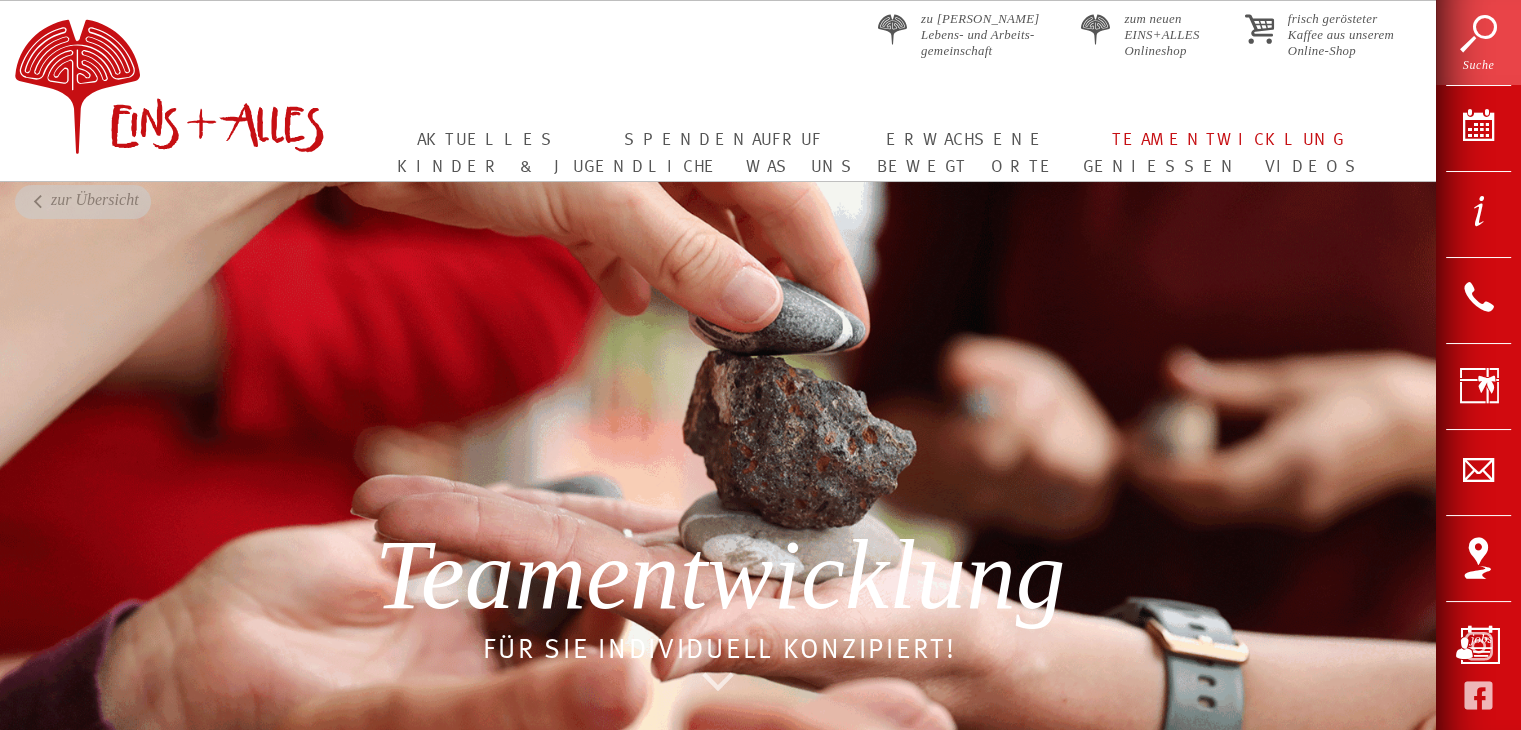click on "Suche" at bounding box center [1479, 65] 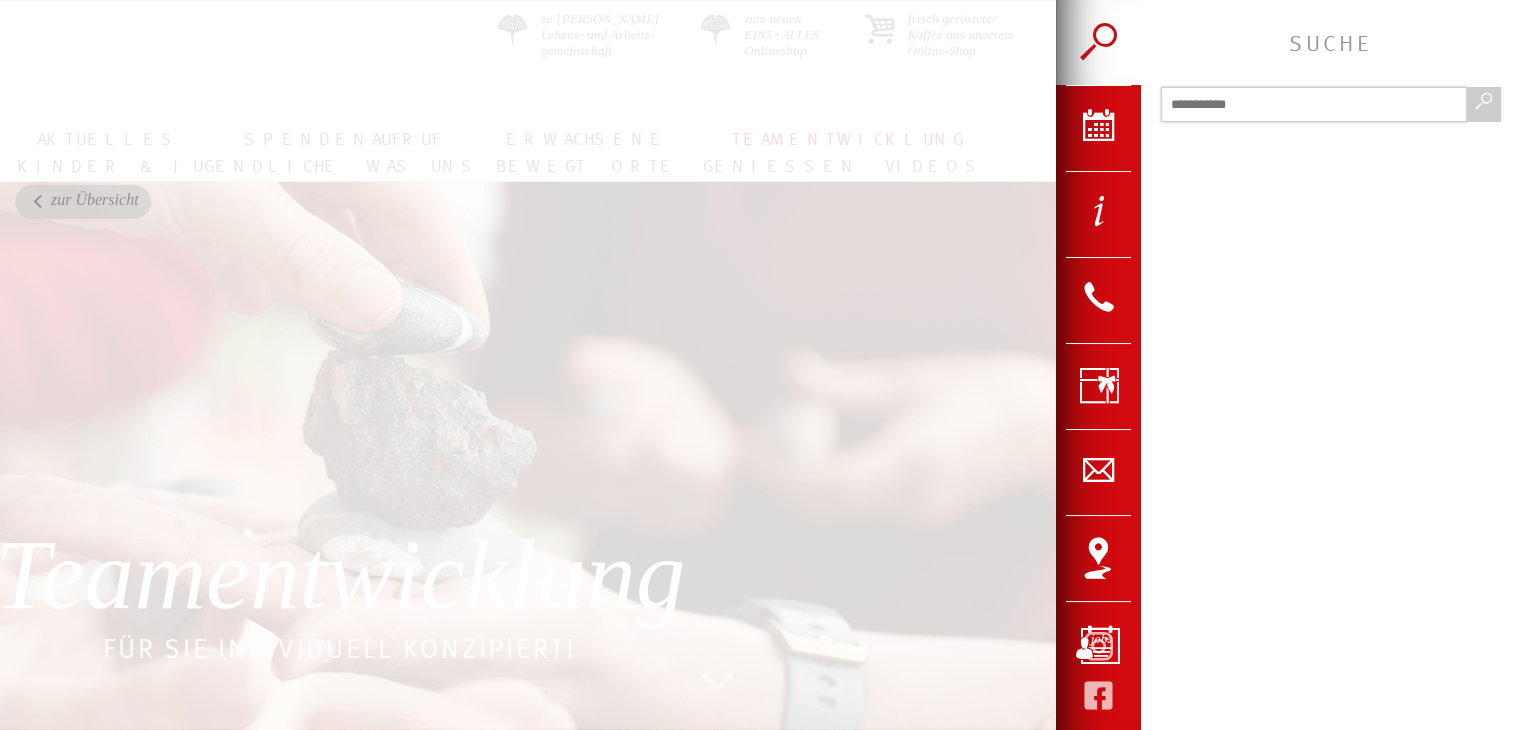click at bounding box center [1314, 104] 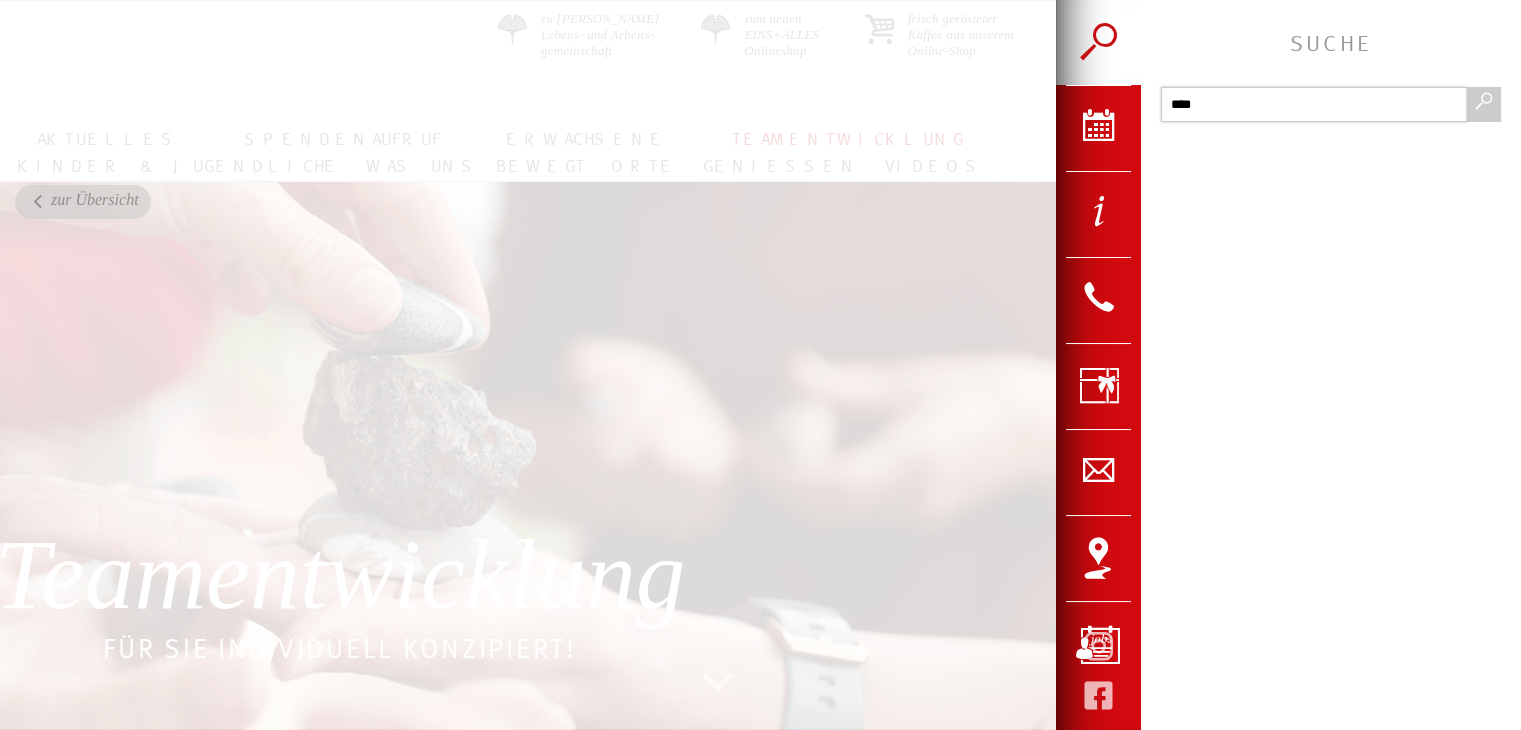 click at bounding box center (1483, 104) 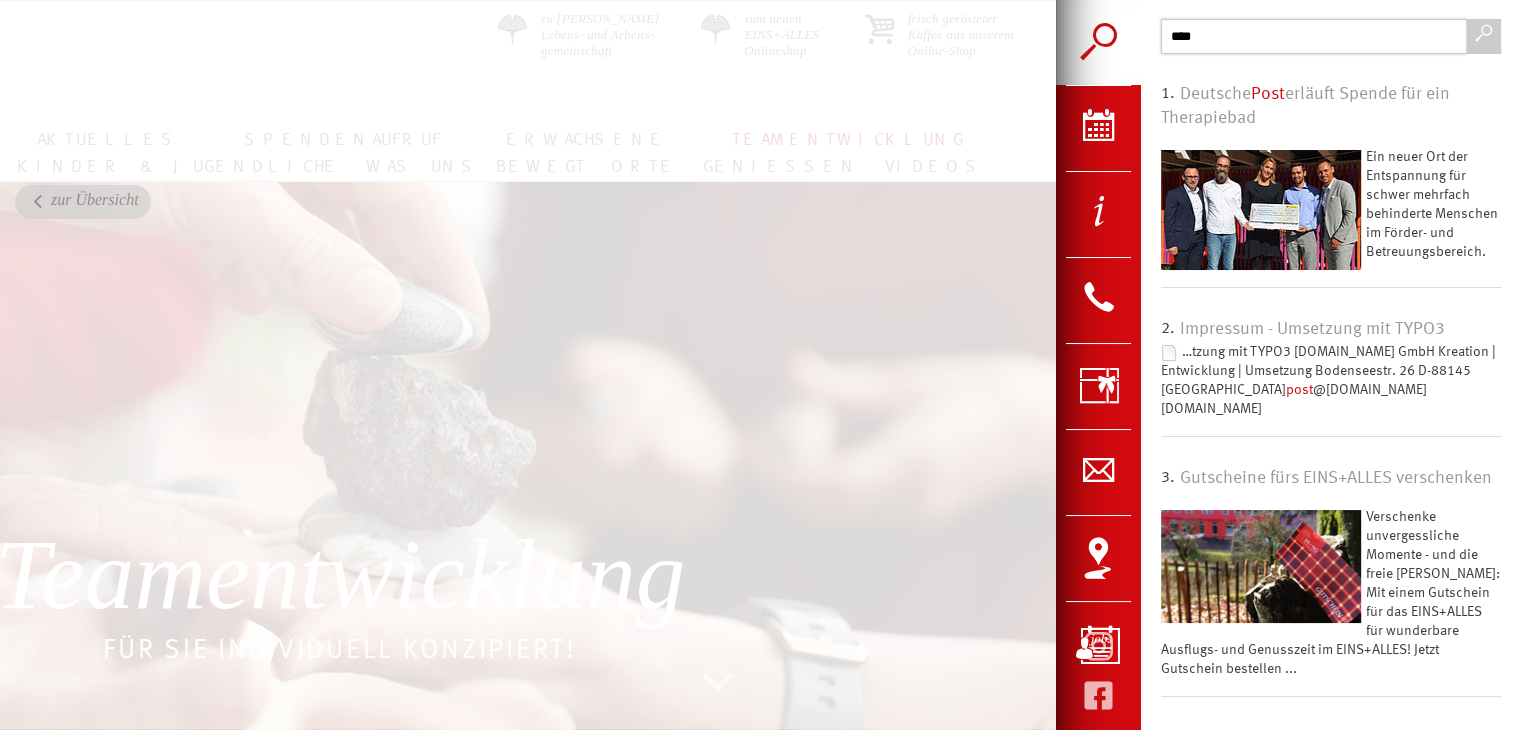 scroll, scrollTop: 0, scrollLeft: 0, axis: both 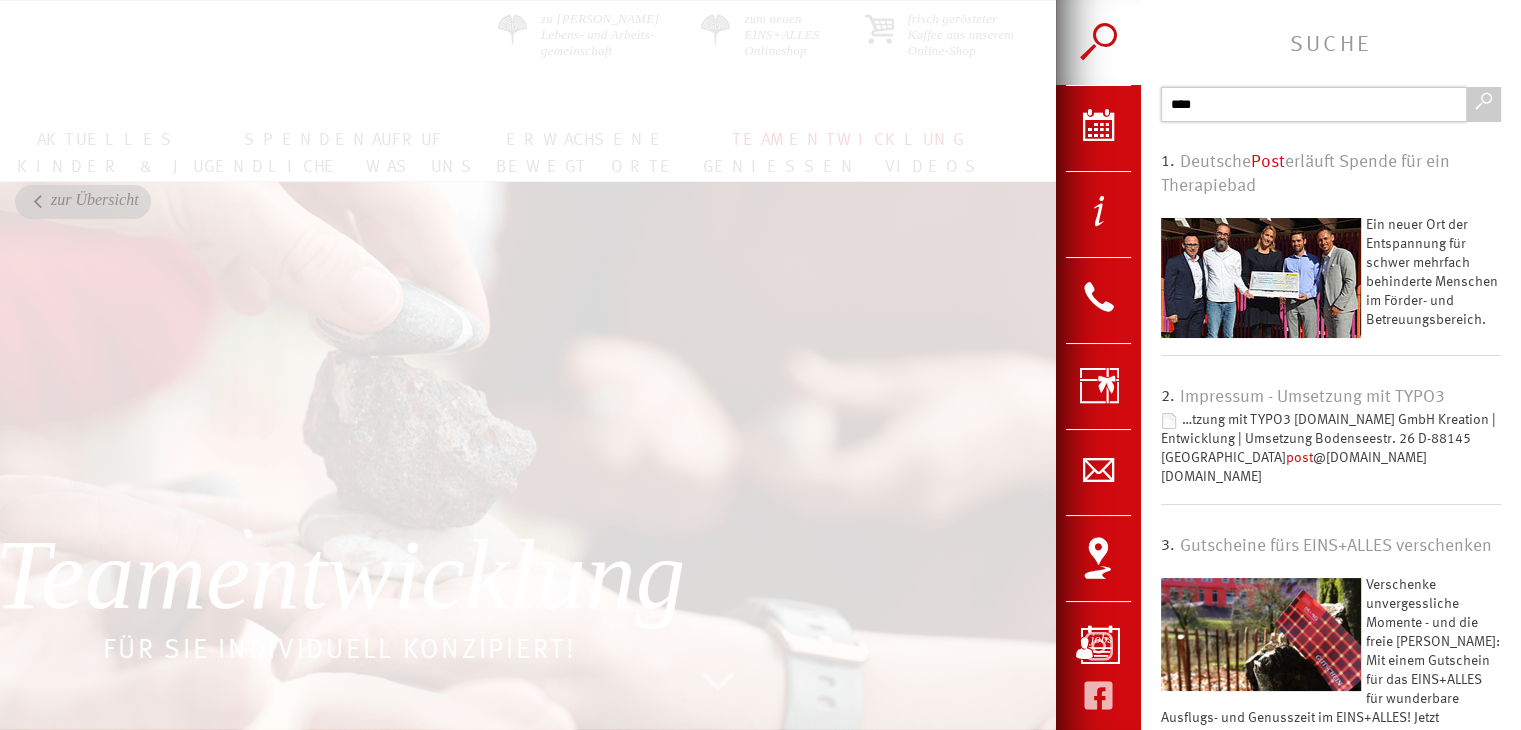 drag, startPoint x: 1205, startPoint y: 107, endPoint x: 1168, endPoint y: 101, distance: 37.48333 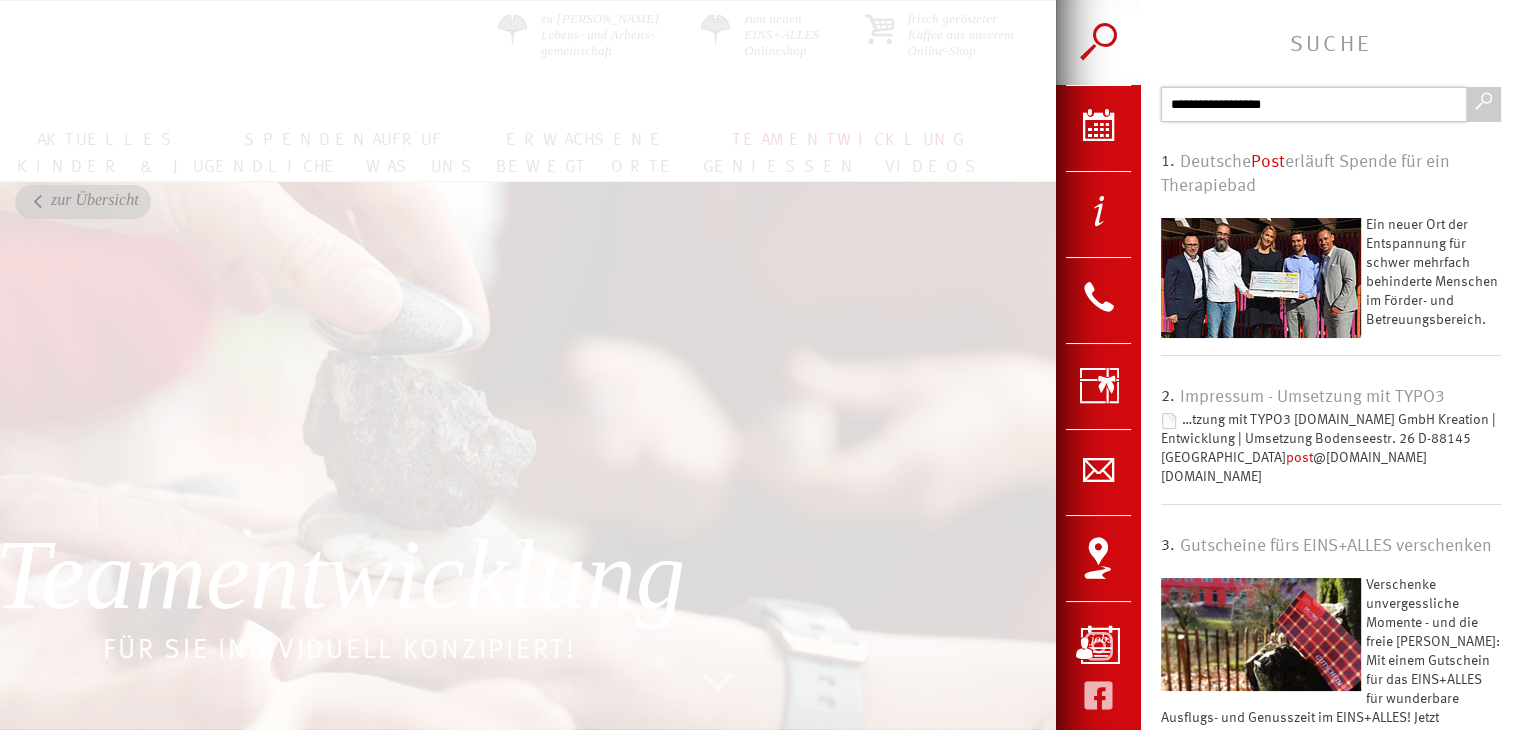 type on "**********" 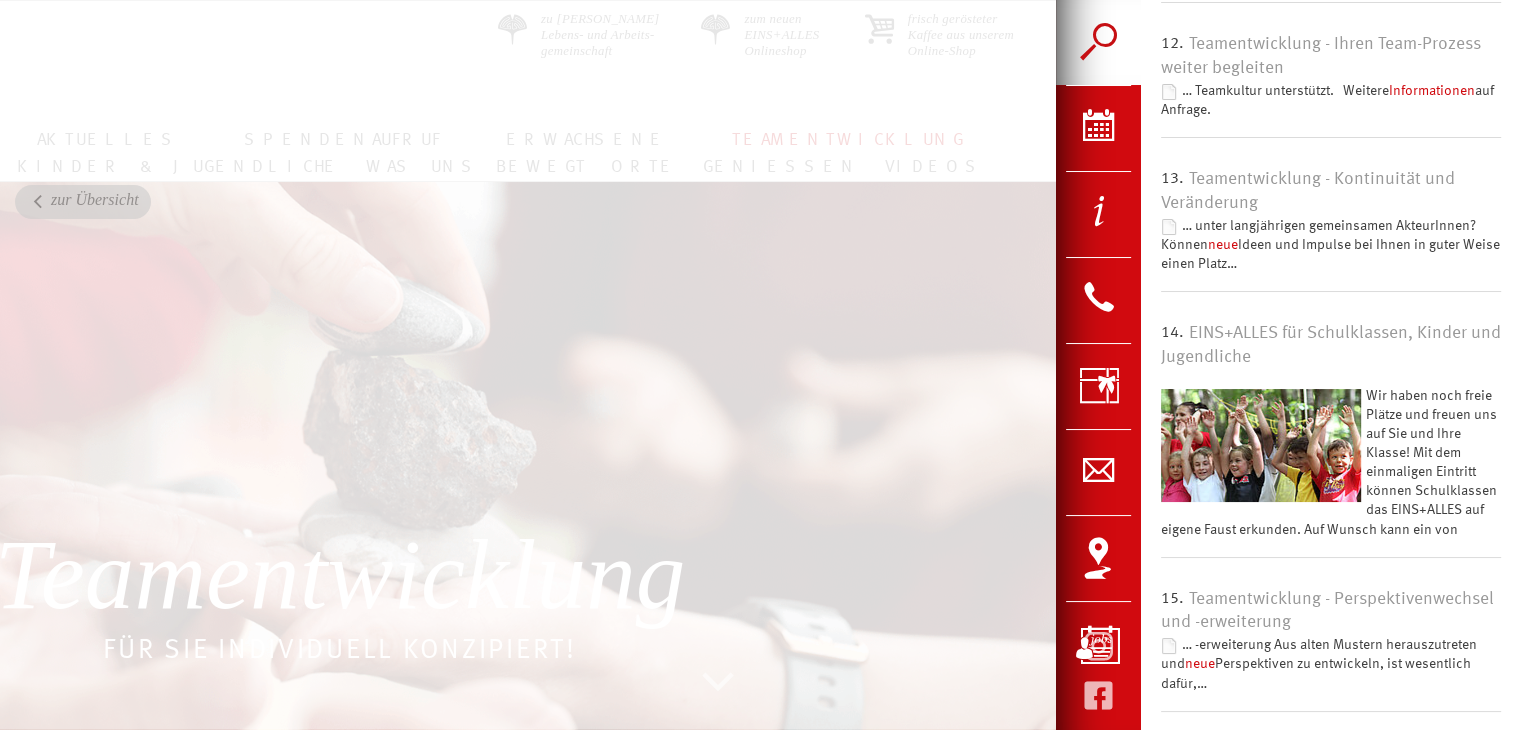 scroll, scrollTop: 2000, scrollLeft: 0, axis: vertical 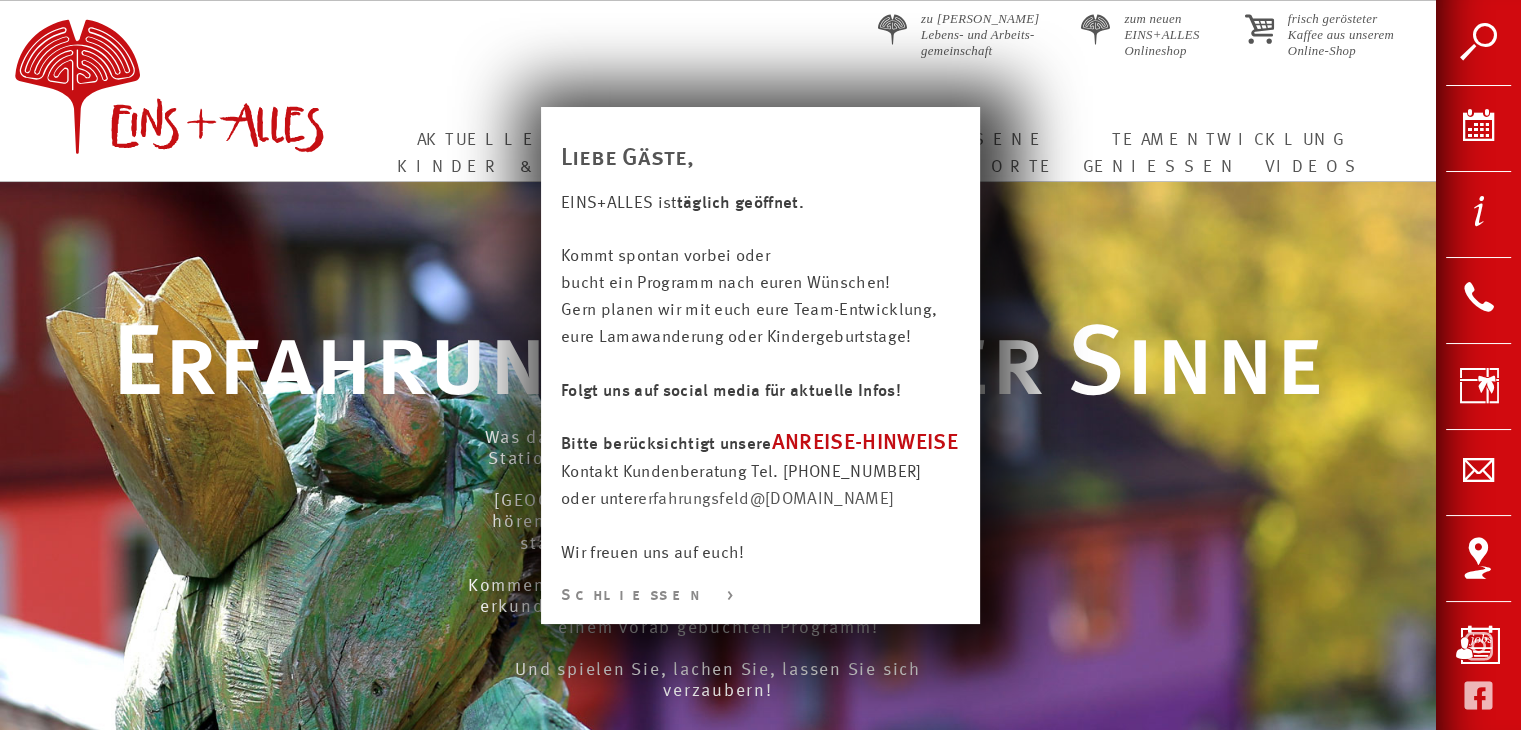 click at bounding box center (760, 865) 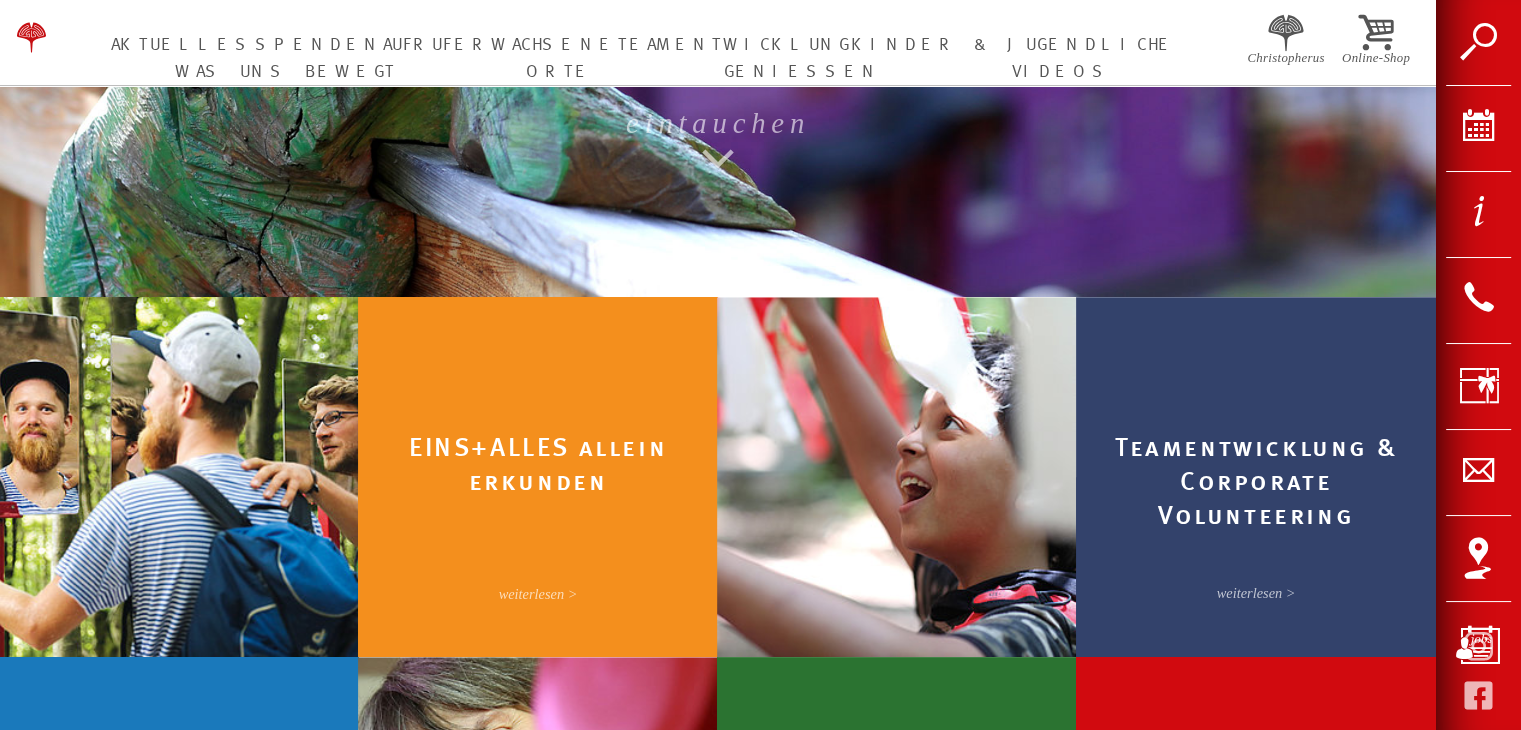 scroll, scrollTop: 600, scrollLeft: 0, axis: vertical 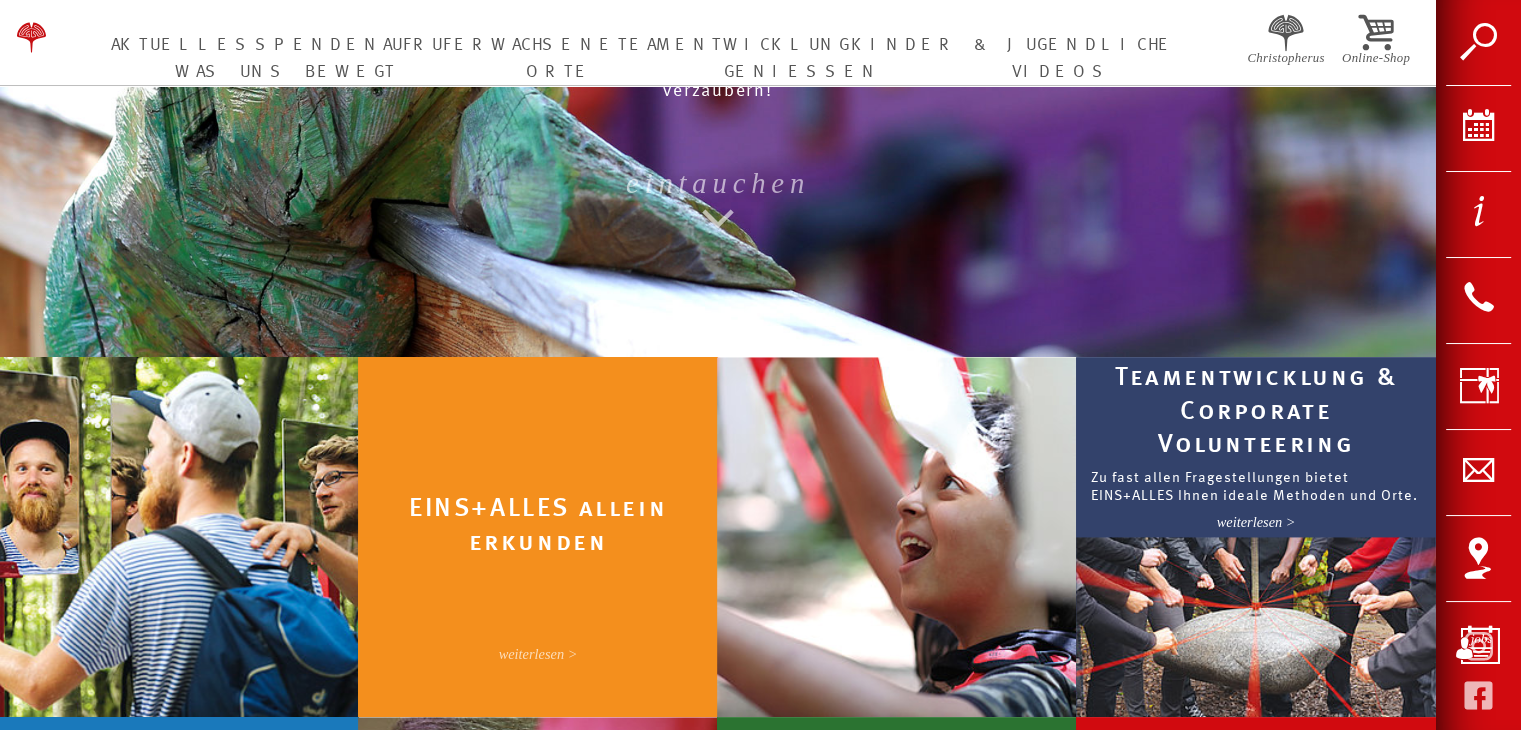click on "Teamentwicklung & Corporate Volunteering
Zu fast allen Fragestellungen bietet EINS+ALLES Ihnen ideale Methoden und Orte.
weiterlesen >" at bounding box center (1256, 537) 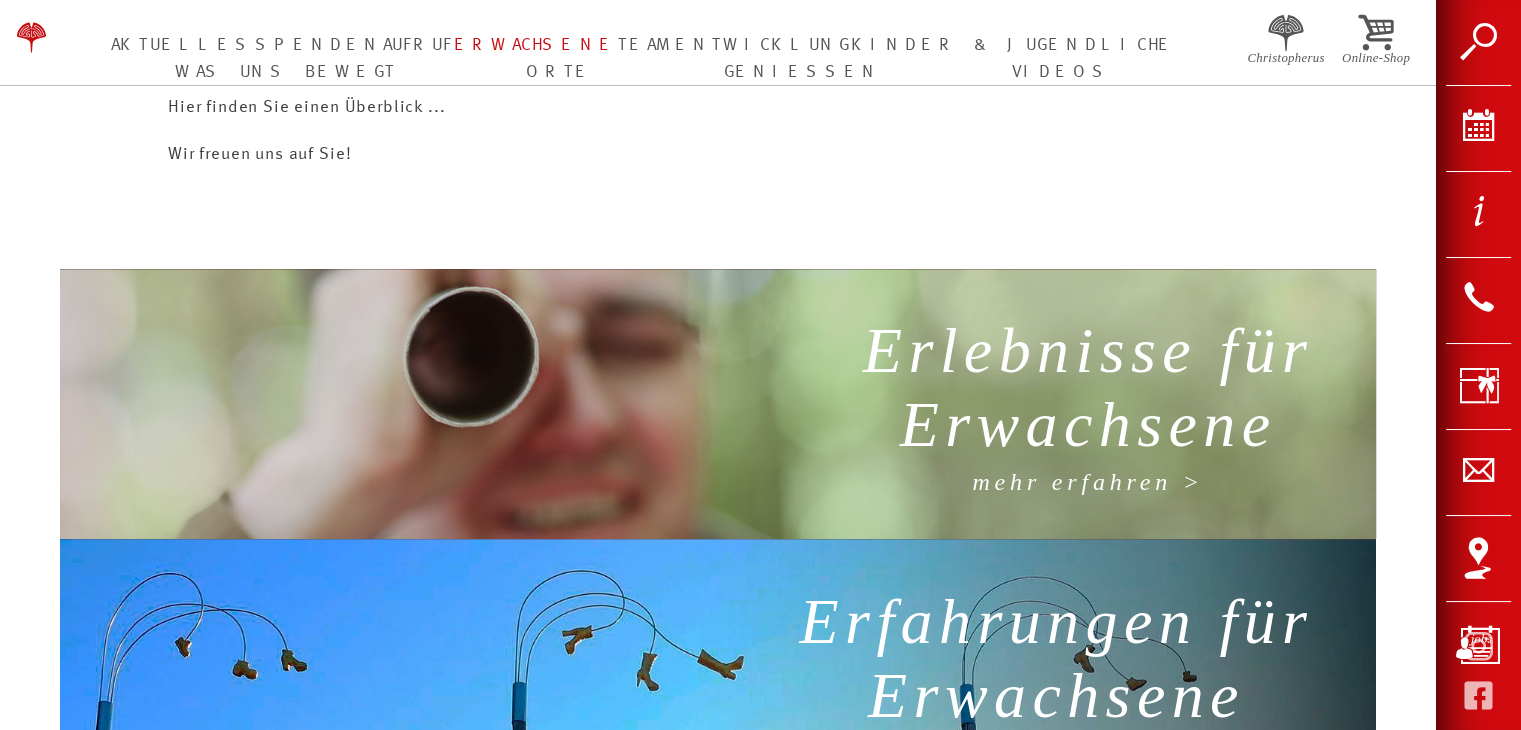 scroll, scrollTop: 900, scrollLeft: 0, axis: vertical 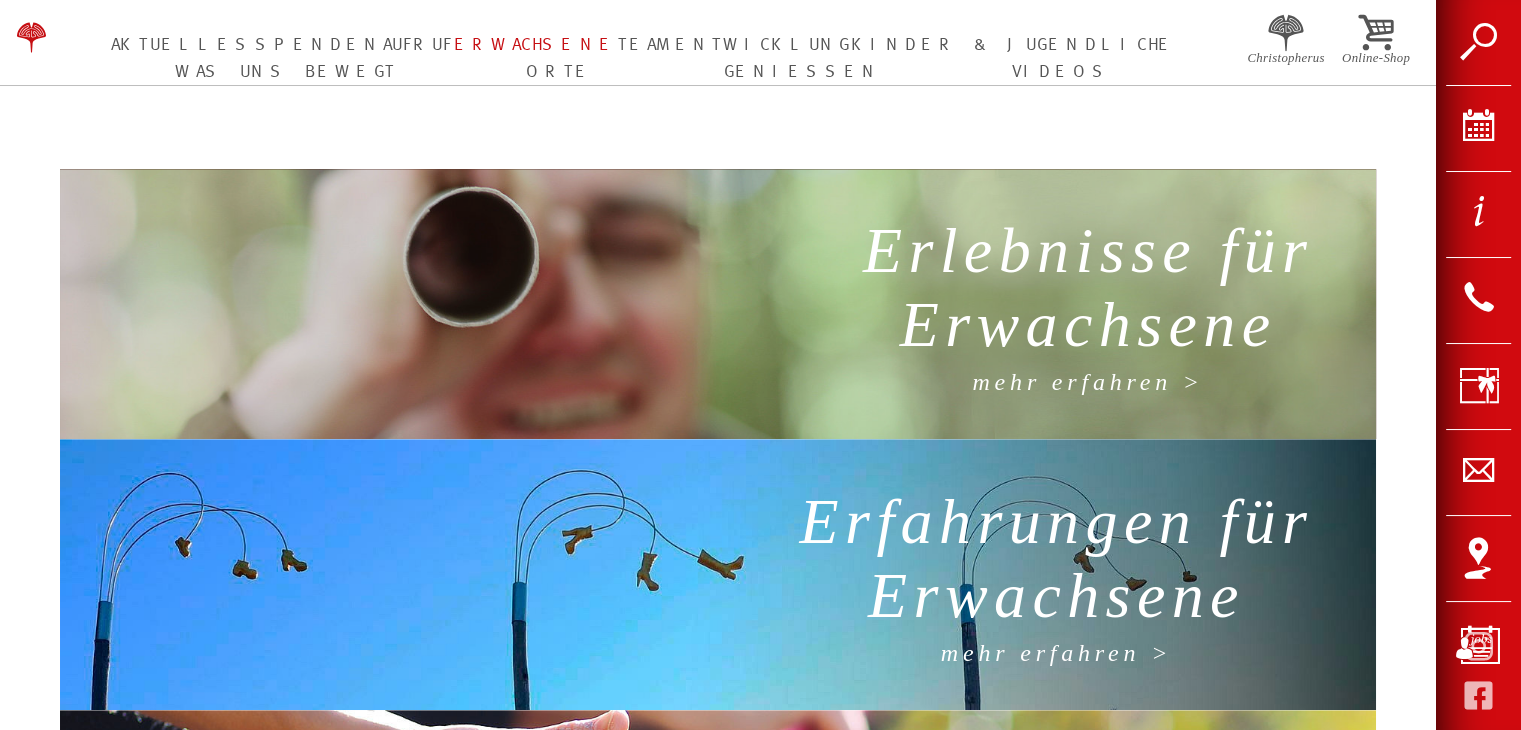 click on "mehr erfahren >" at bounding box center [1088, 382] 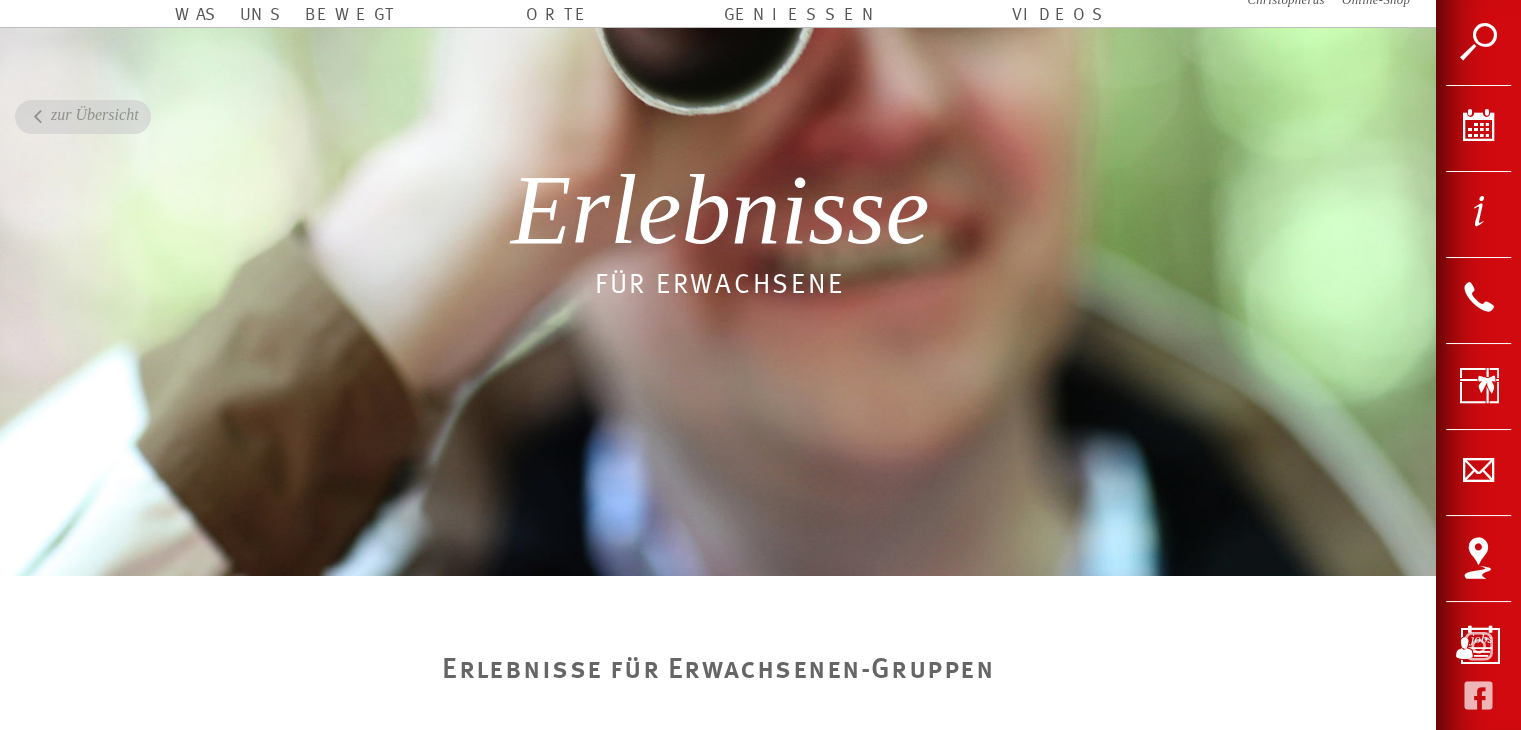 scroll, scrollTop: 400, scrollLeft: 0, axis: vertical 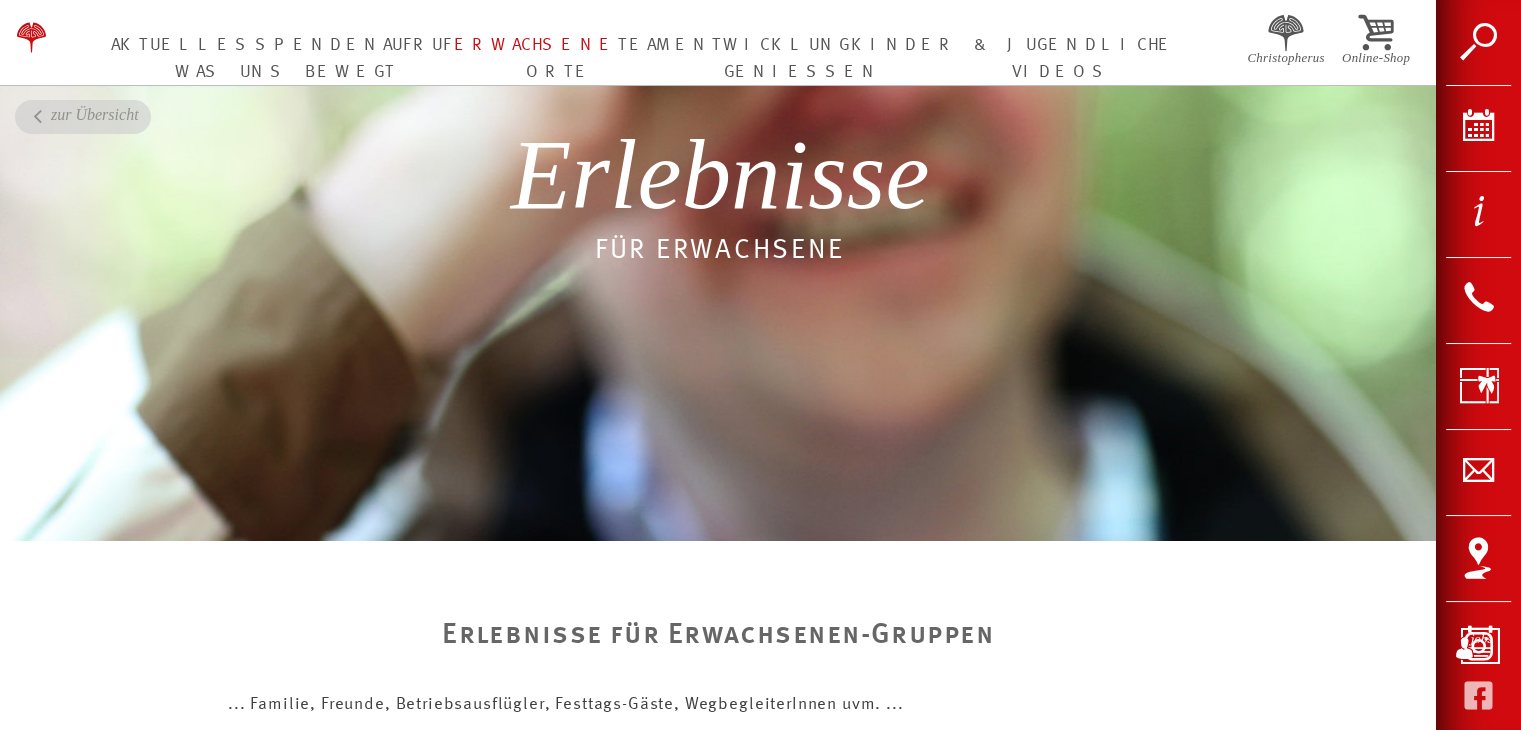 click at bounding box center [1478, 645] 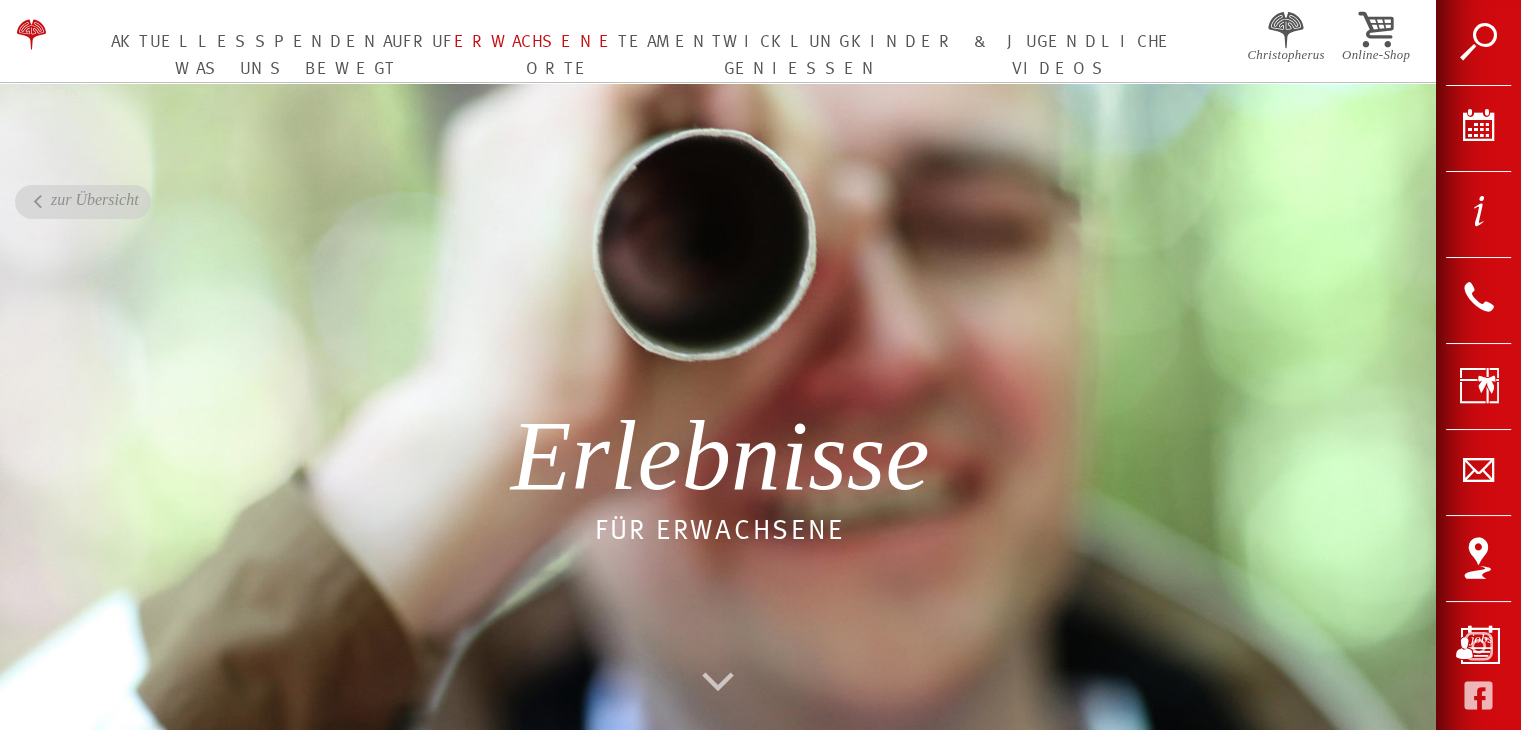 scroll, scrollTop: 0, scrollLeft: 0, axis: both 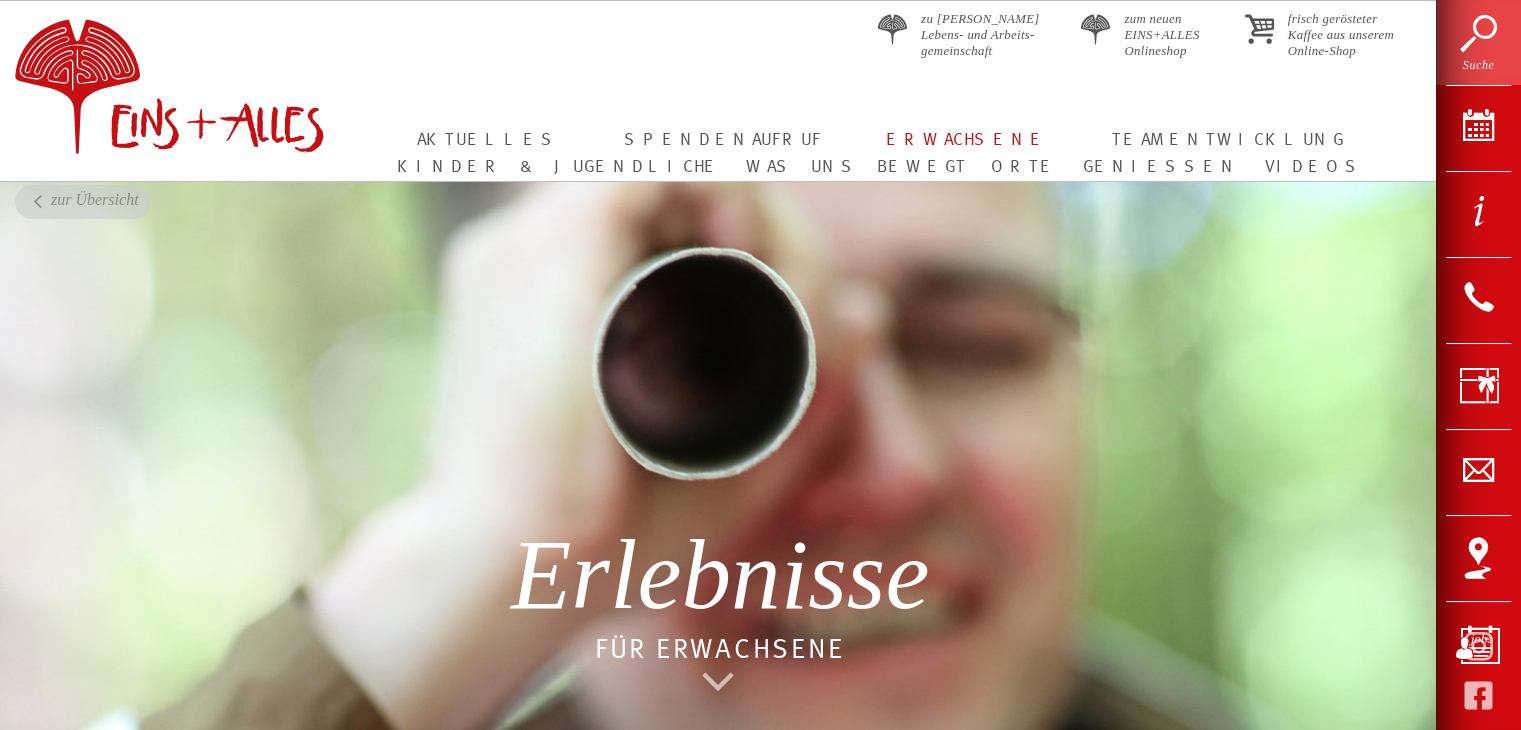 click on "Suche" at bounding box center [1479, 65] 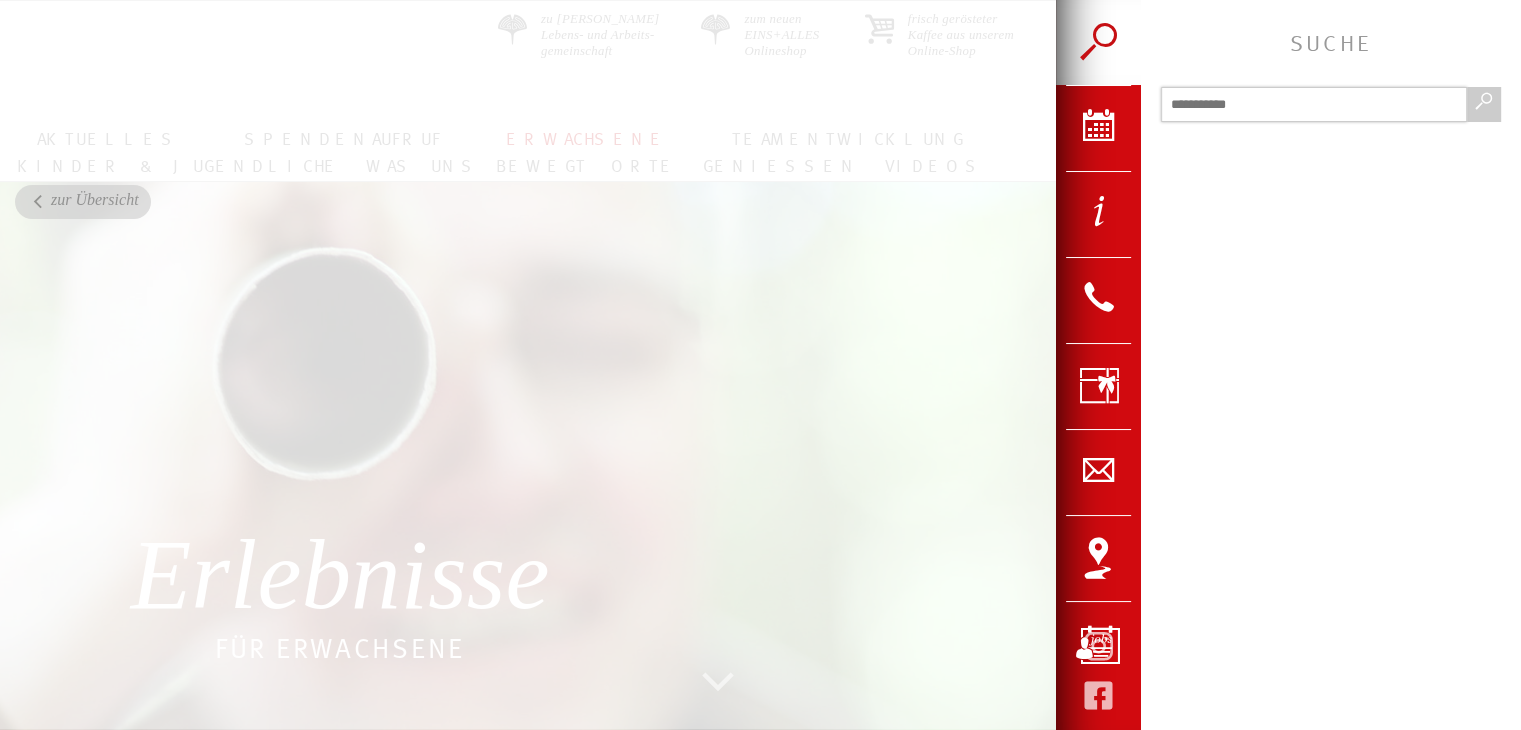 click at bounding box center [1314, 104] 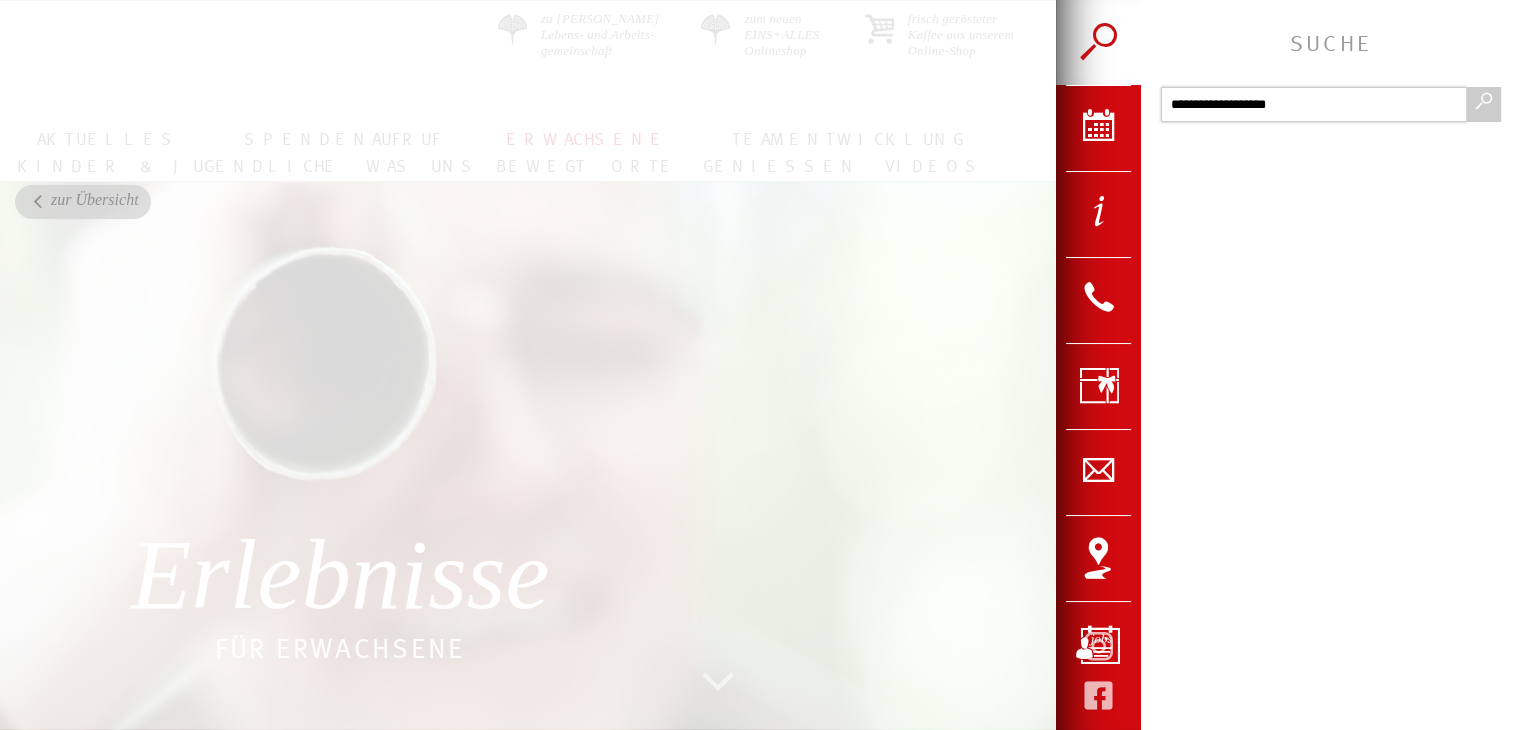 click at bounding box center (1483, 104) 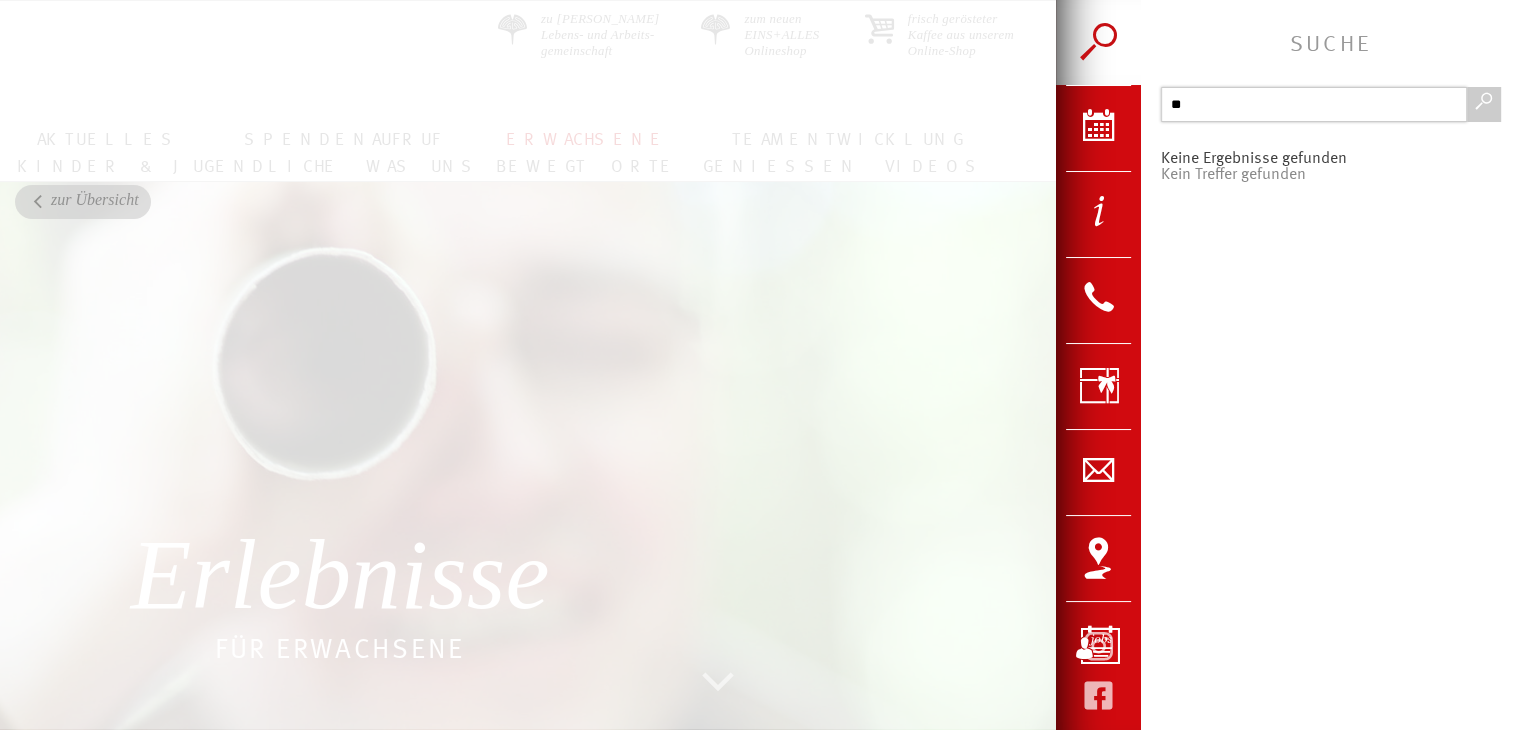 type on "*" 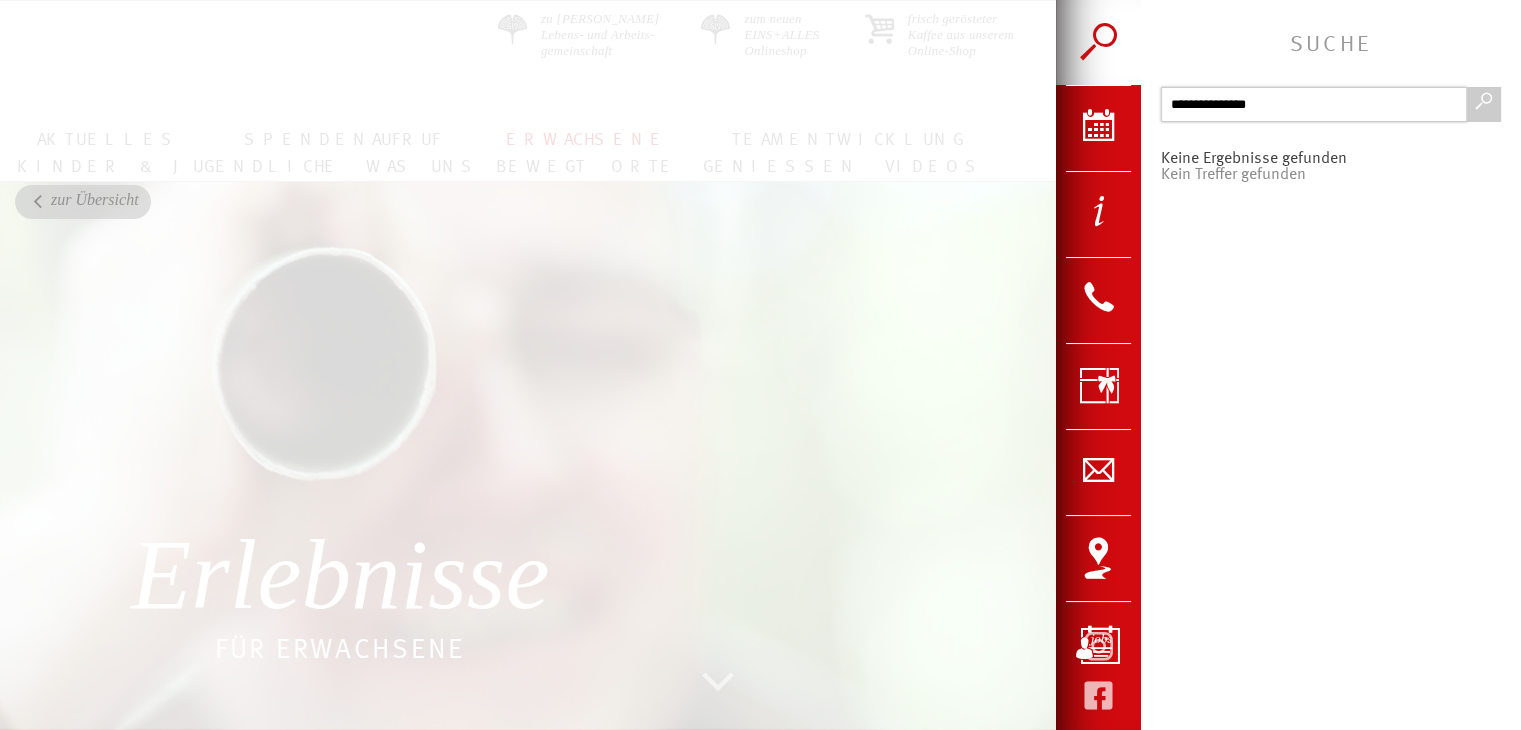 click at bounding box center [1483, 104] 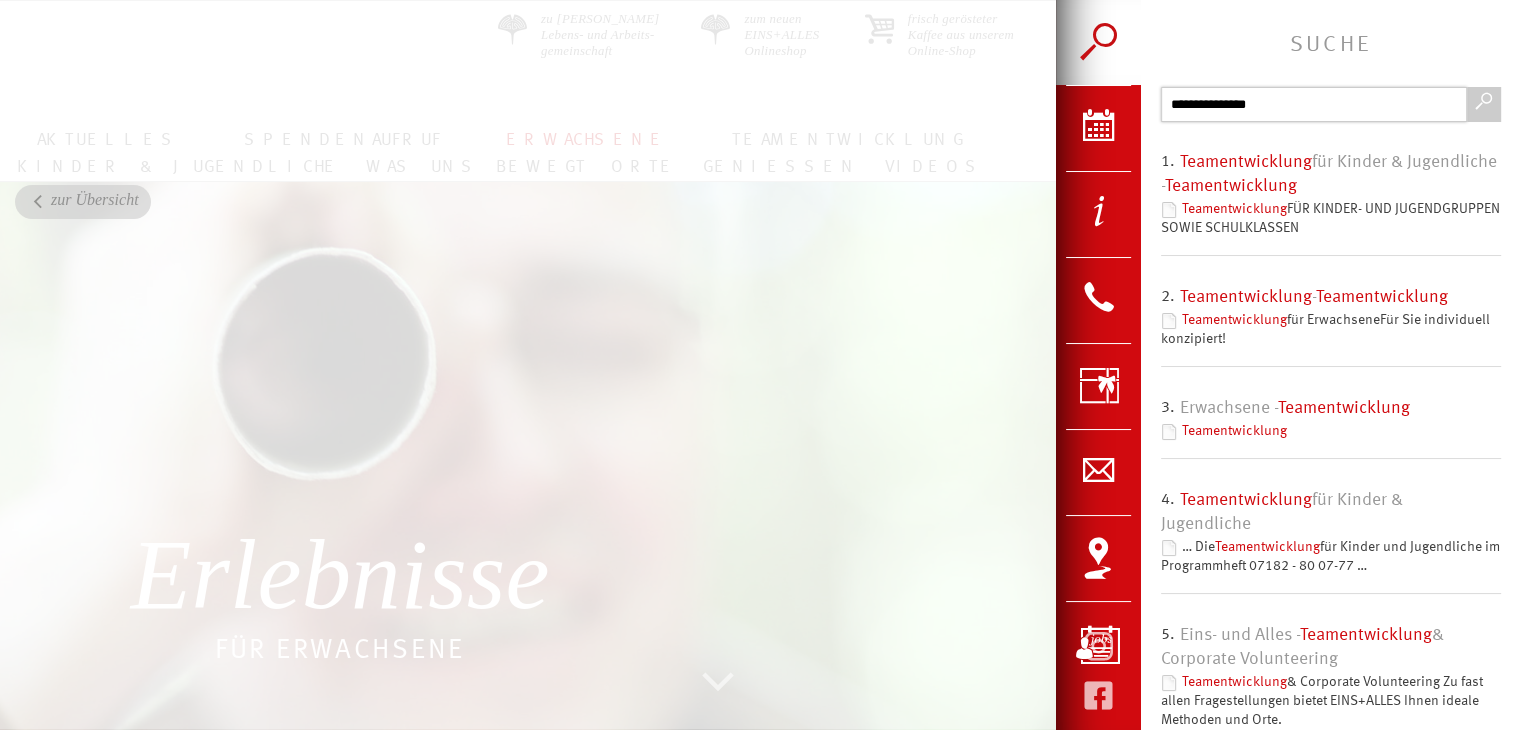 drag, startPoint x: 1307, startPoint y: 106, endPoint x: 1151, endPoint y: 91, distance: 156.7195 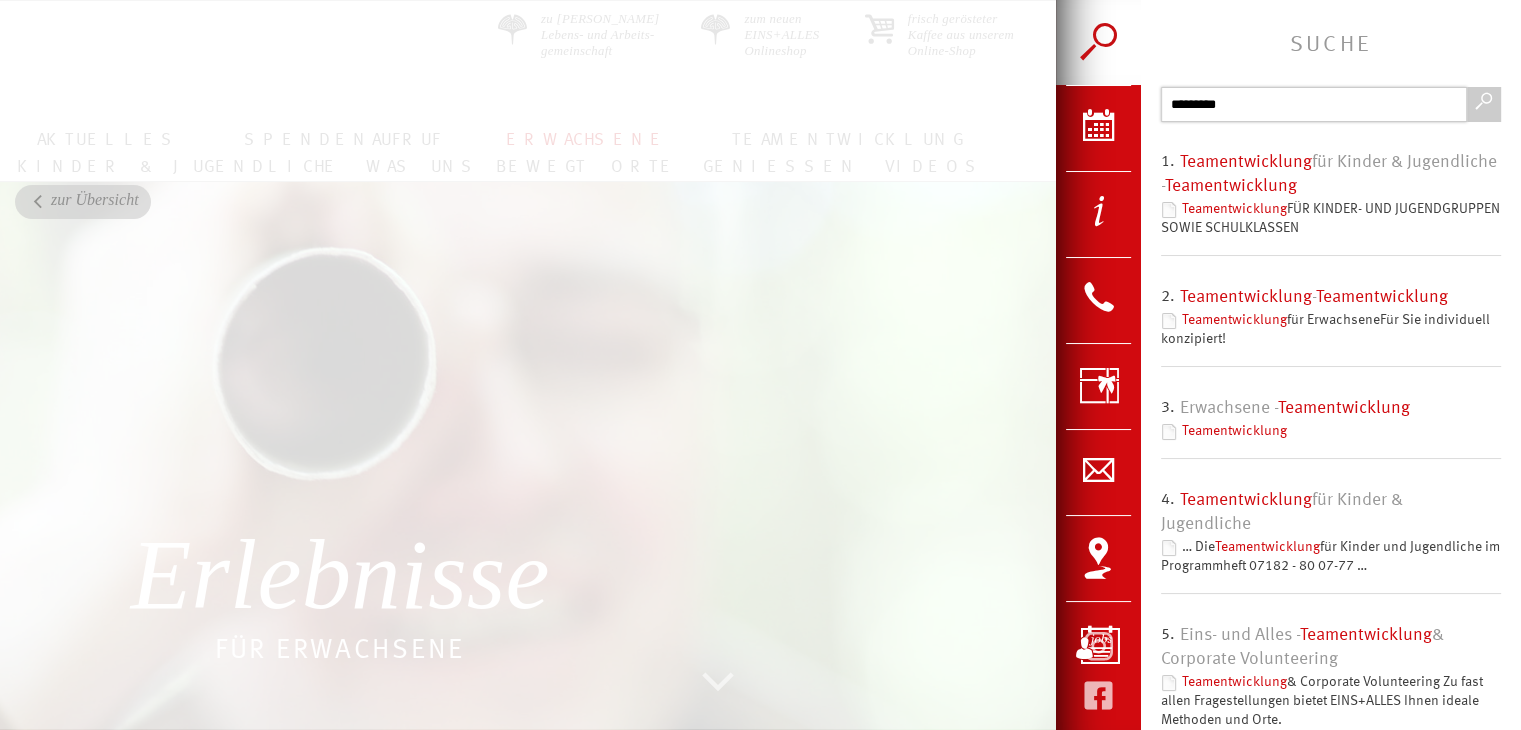 type on "*********" 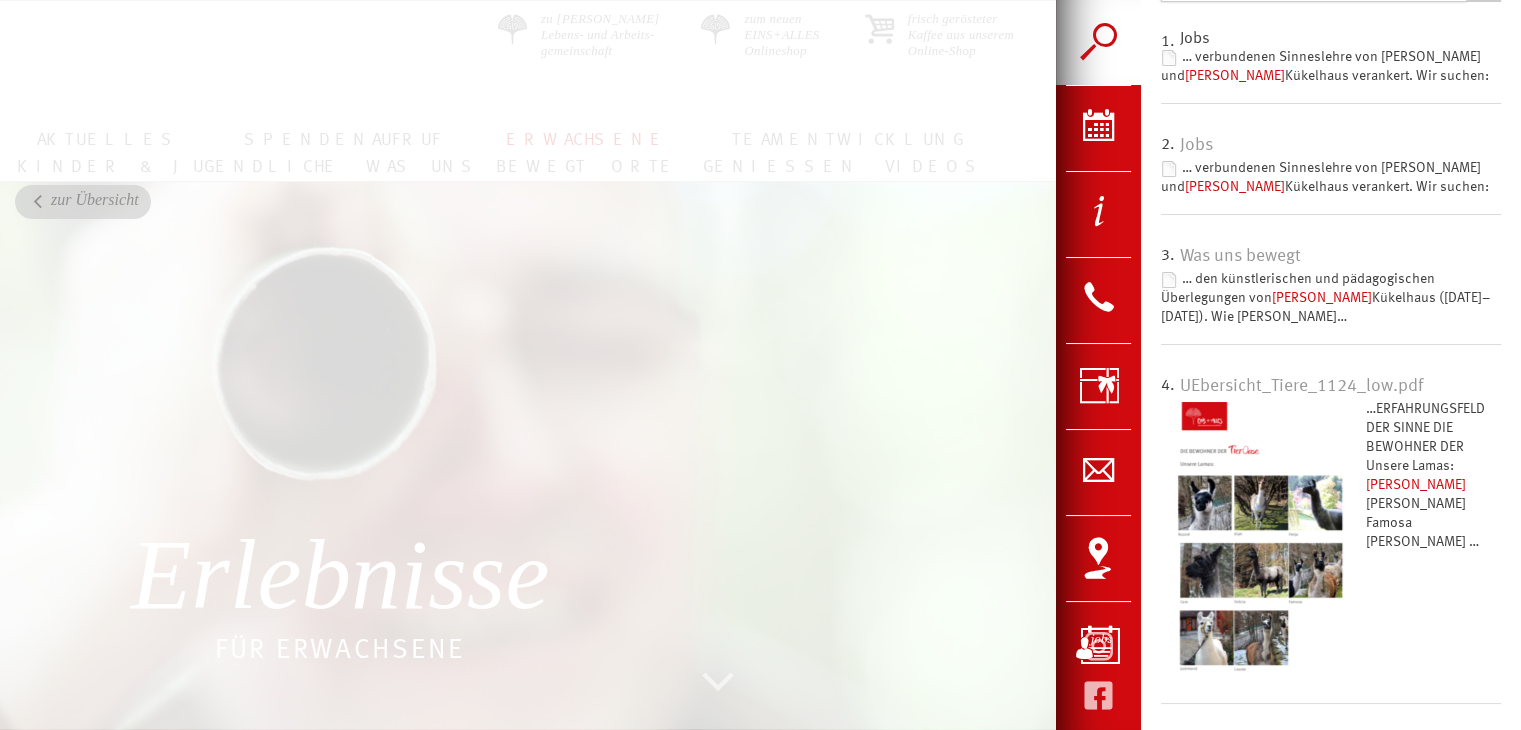 scroll, scrollTop: 0, scrollLeft: 0, axis: both 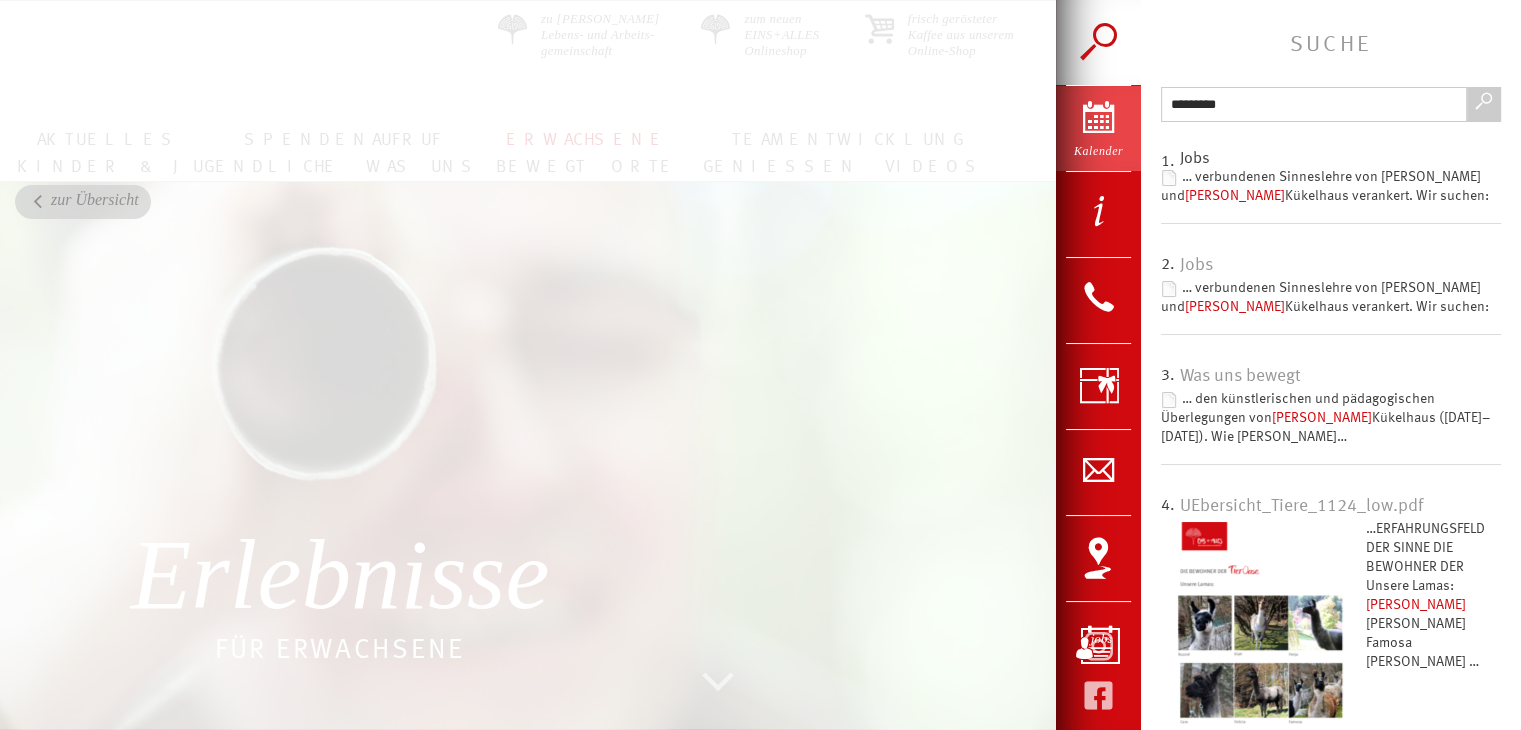 click on "Kalender" at bounding box center [1098, 152] 